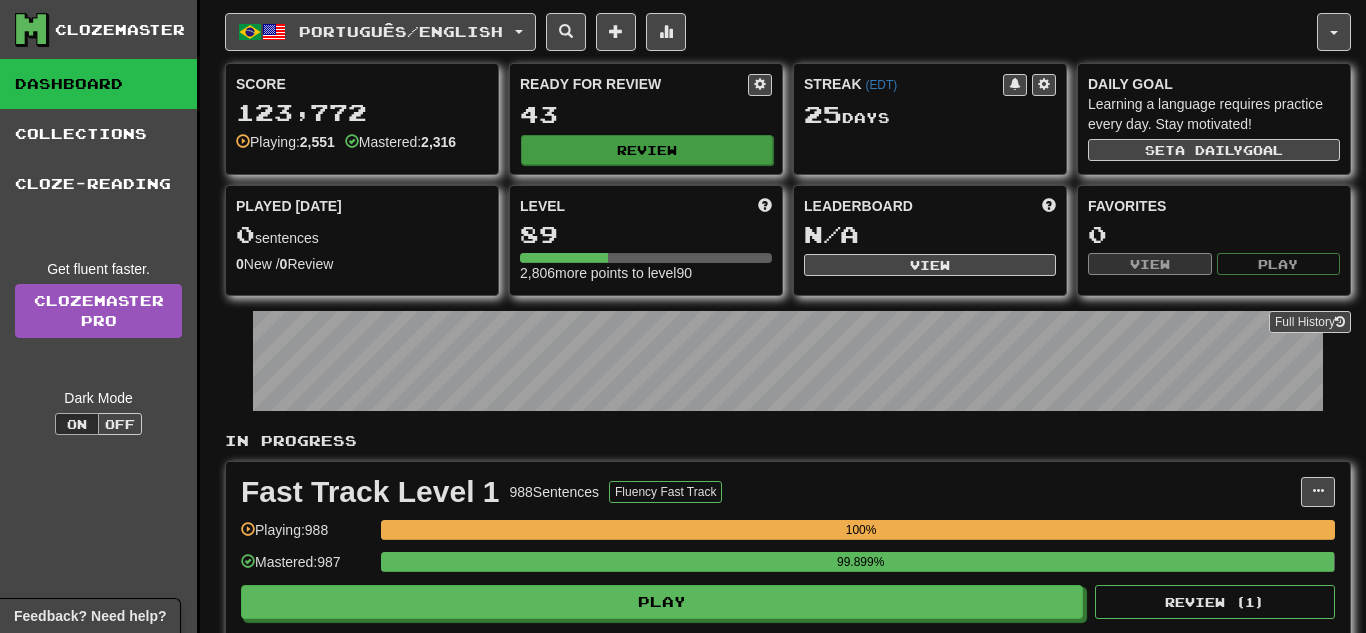 scroll, scrollTop: 0, scrollLeft: 0, axis: both 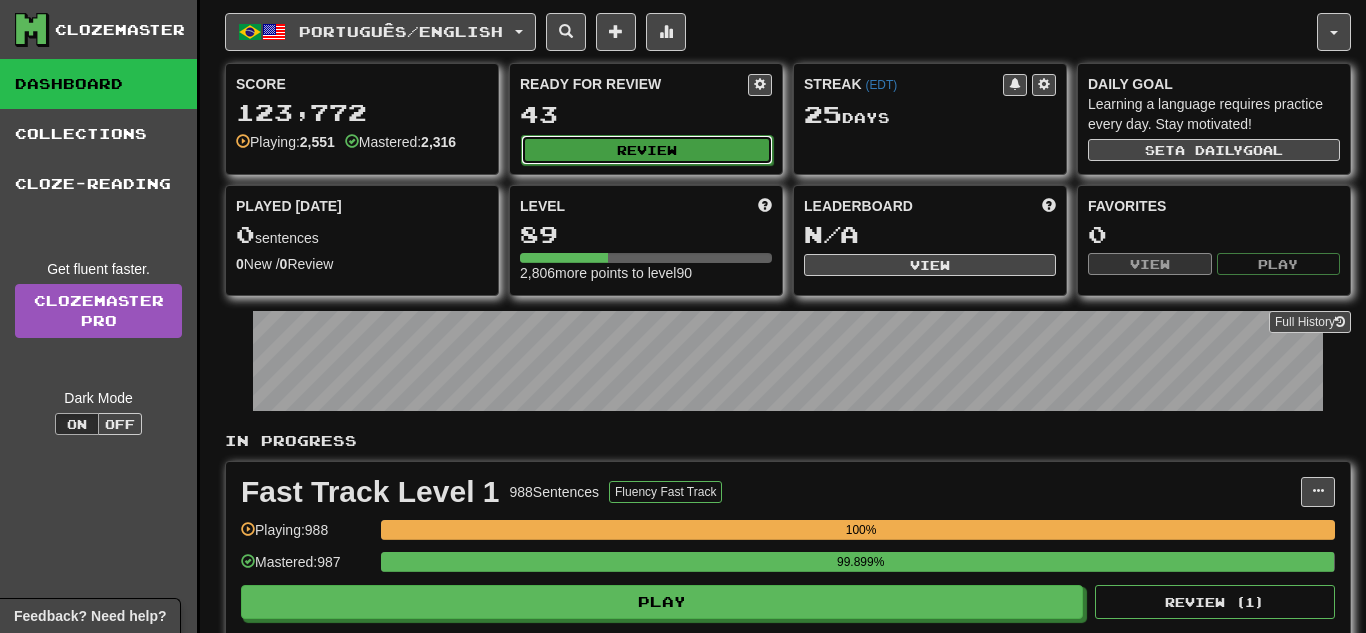 click on "Review" at bounding box center [647, 150] 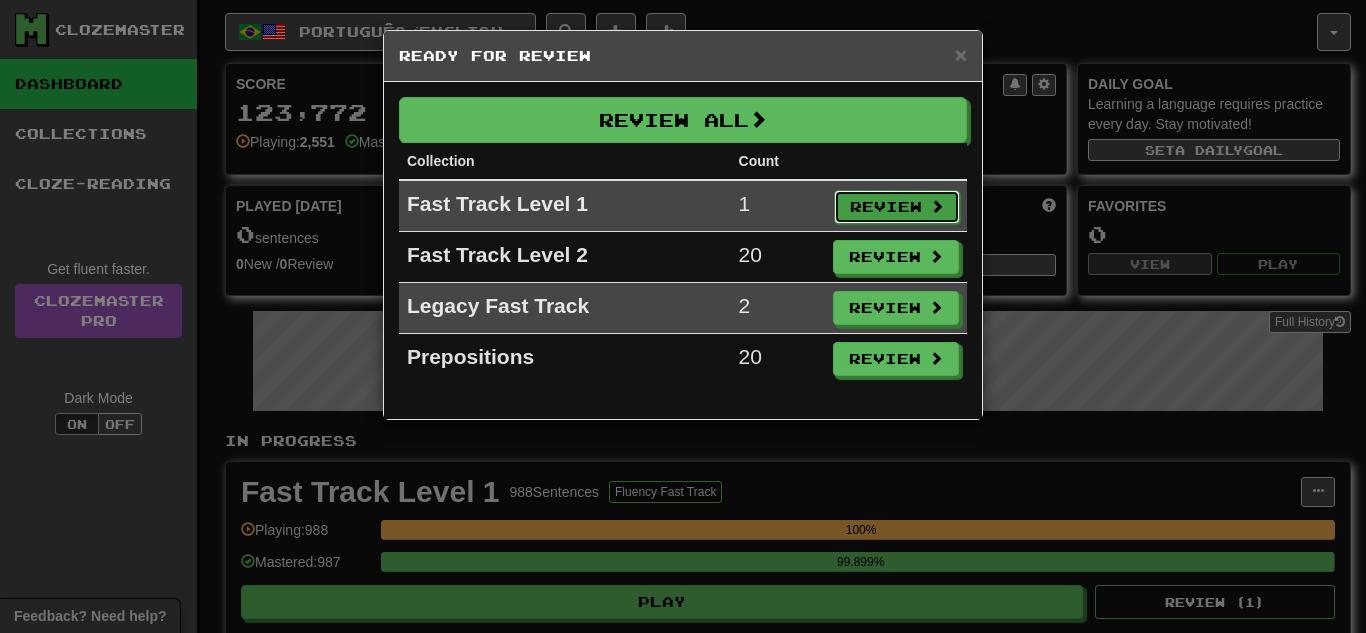 click on "Review" at bounding box center (897, 207) 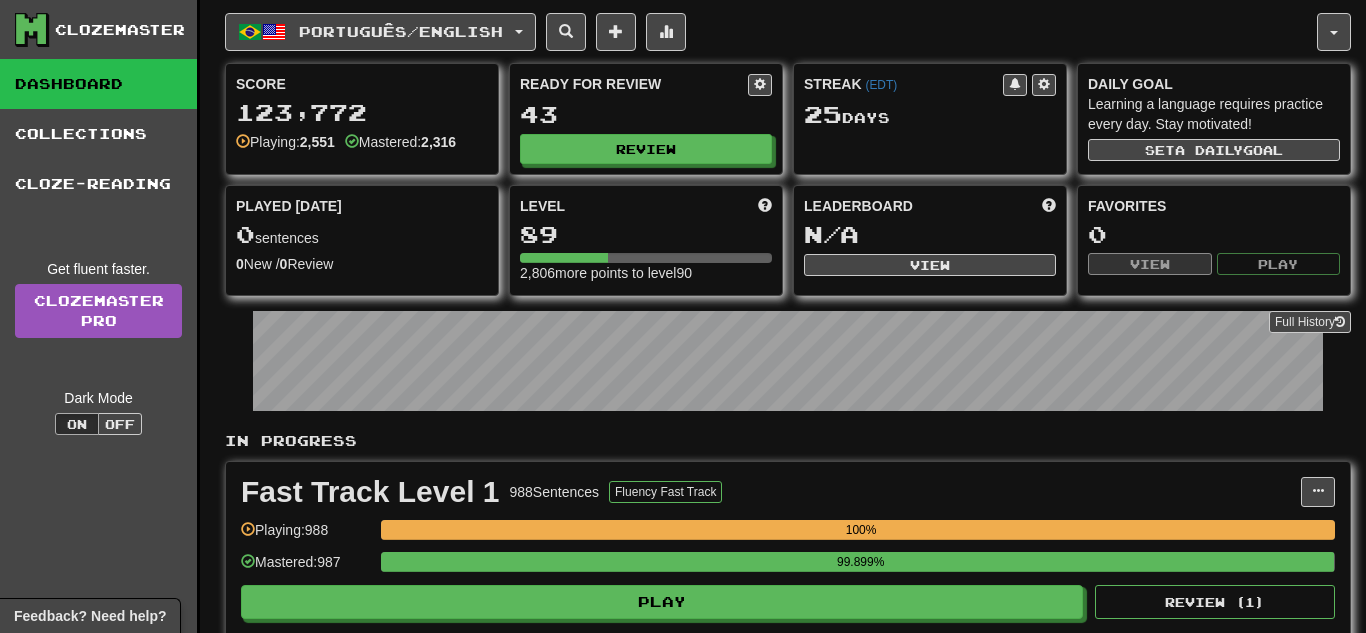 select on "**" 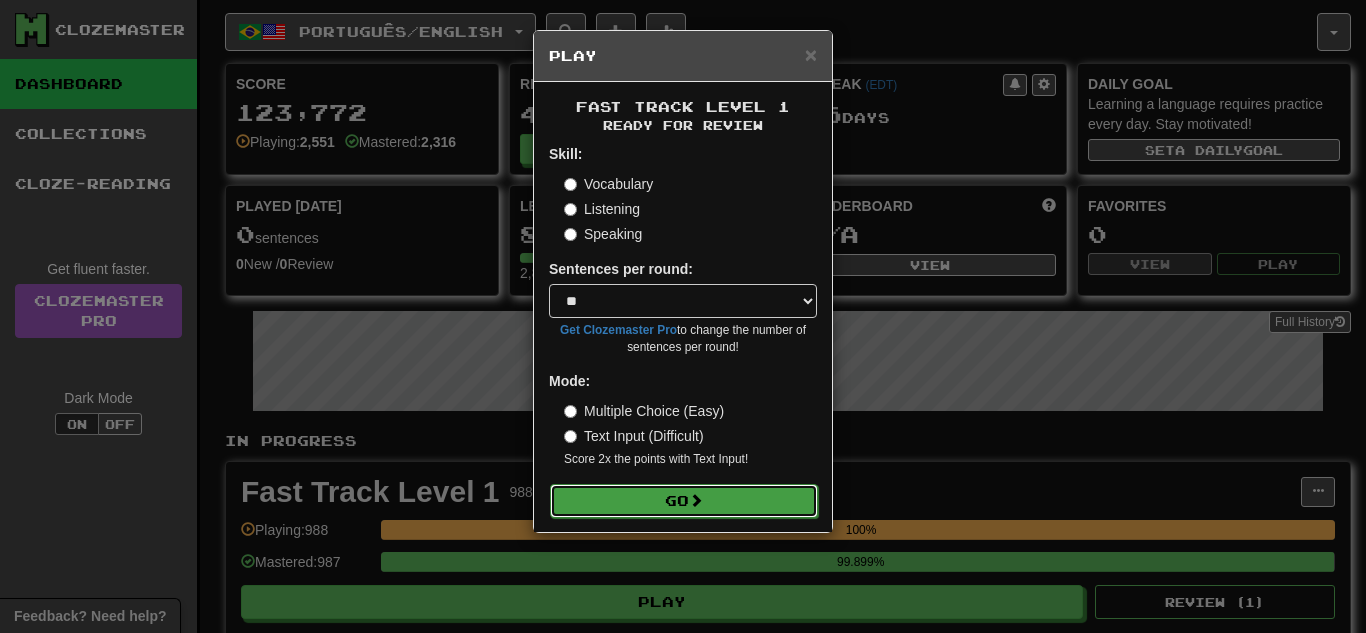 click on "Go" at bounding box center [684, 501] 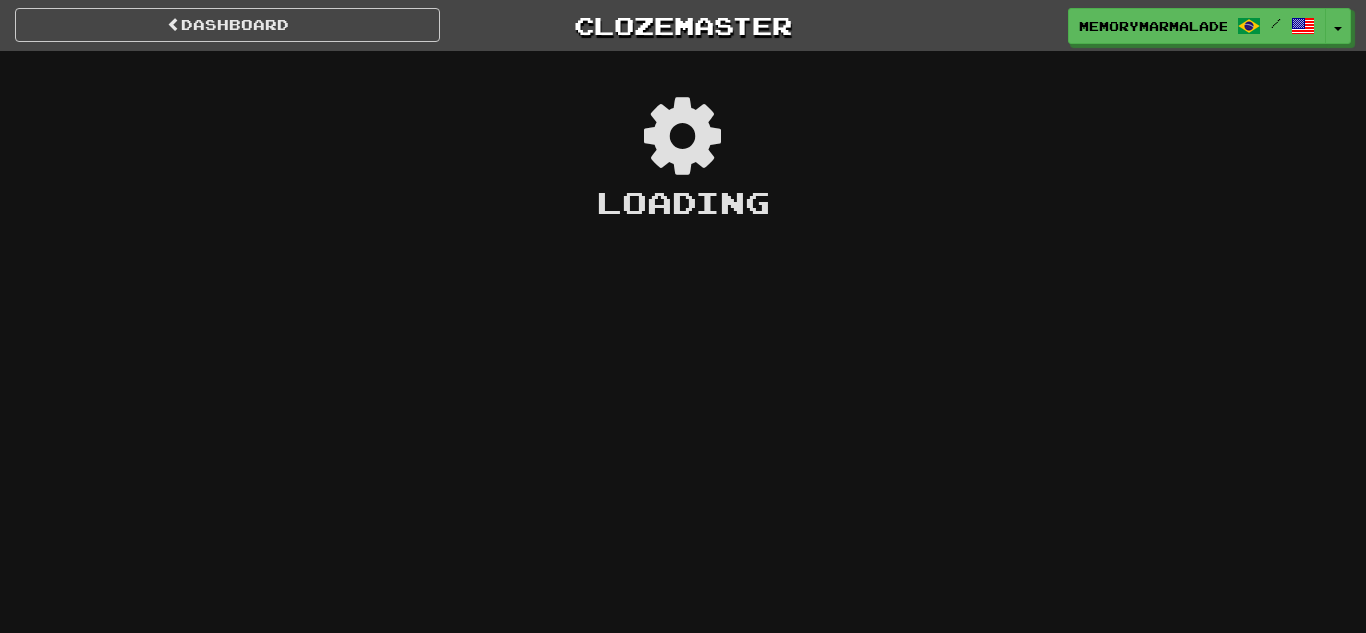 scroll, scrollTop: 0, scrollLeft: 0, axis: both 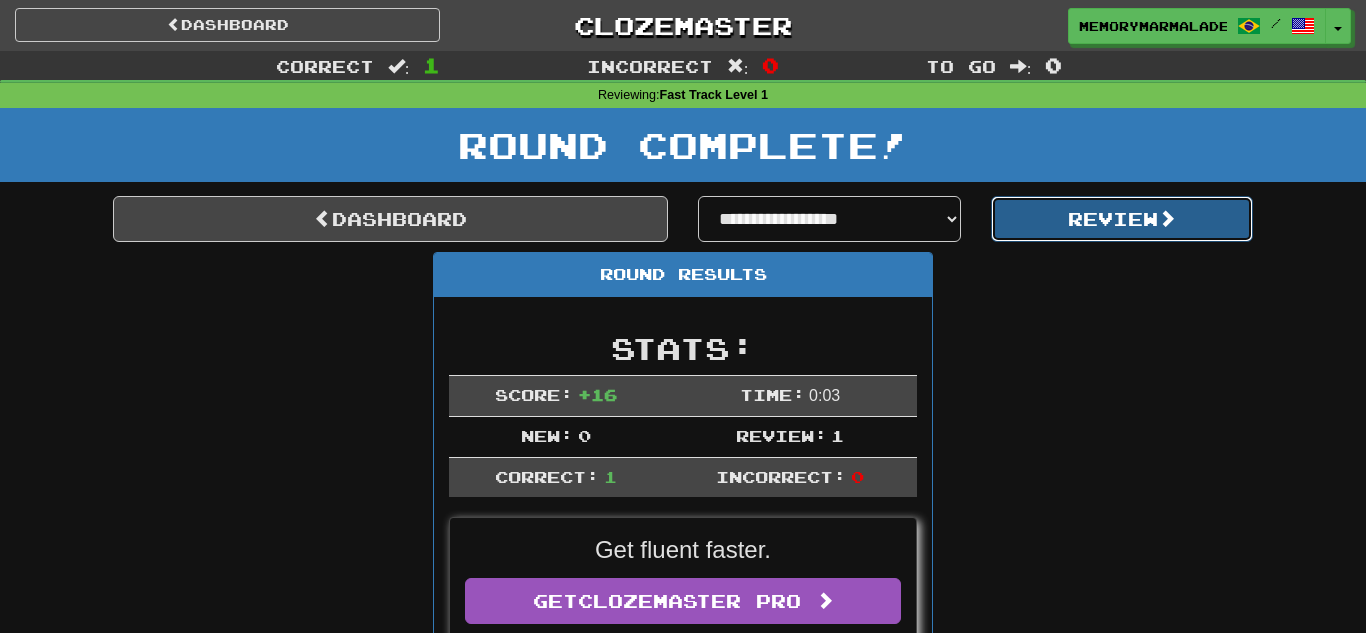 click on "Review" at bounding box center [1122, 219] 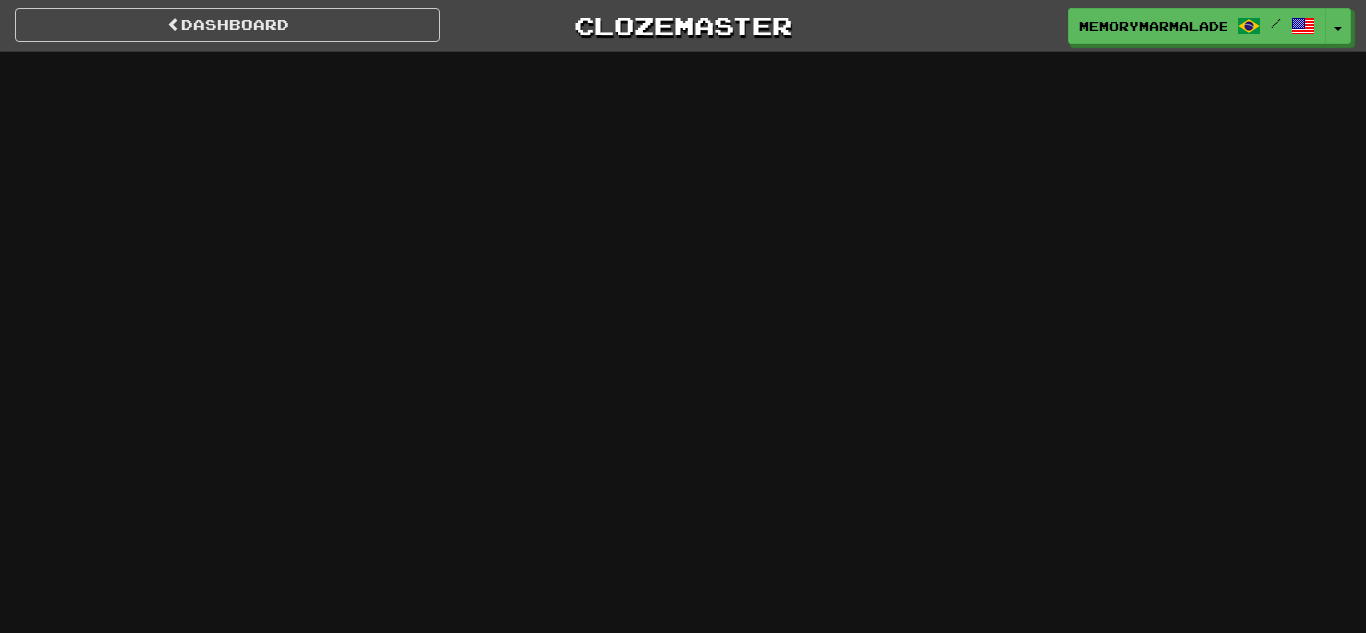 scroll, scrollTop: 0, scrollLeft: 0, axis: both 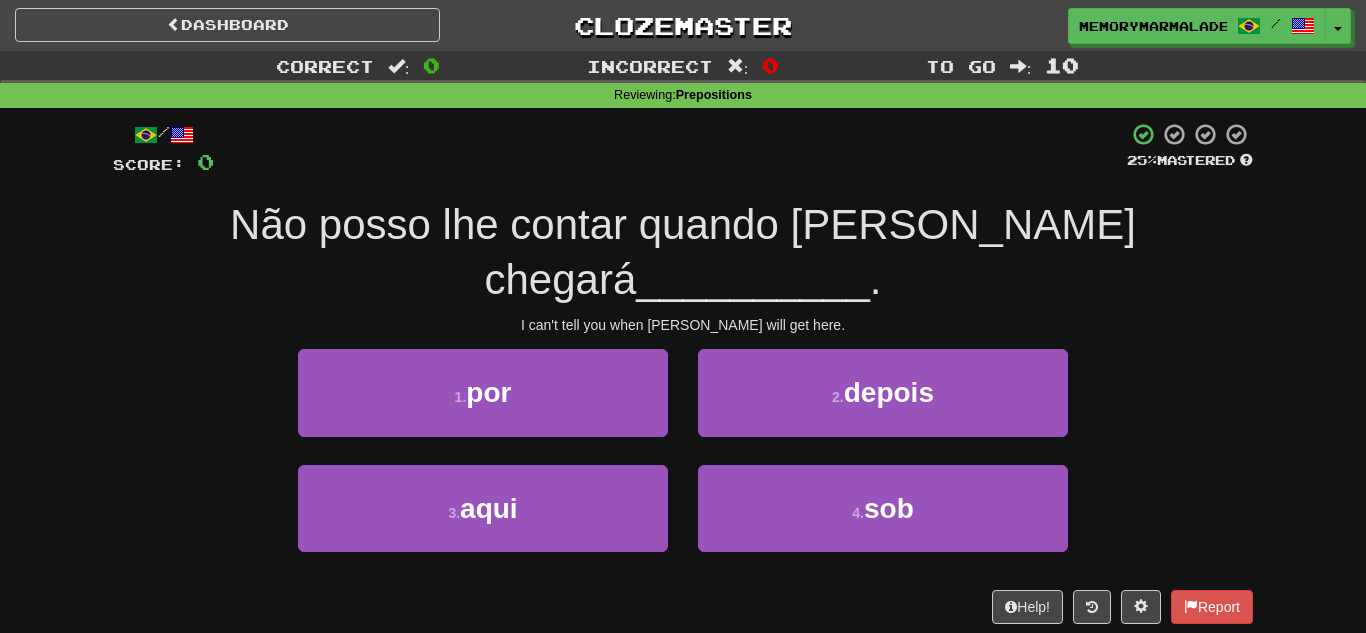 click on "3 .  aqui 4 .  sob" at bounding box center (683, 522) 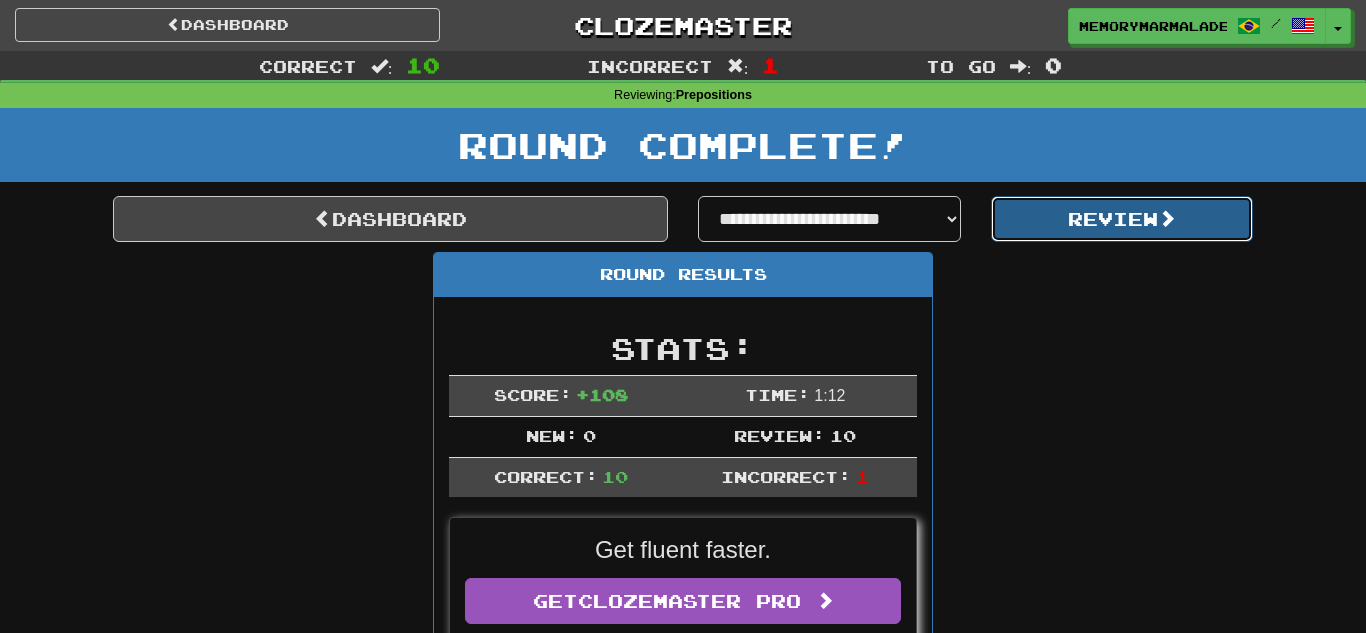 click on "Review" at bounding box center [1122, 219] 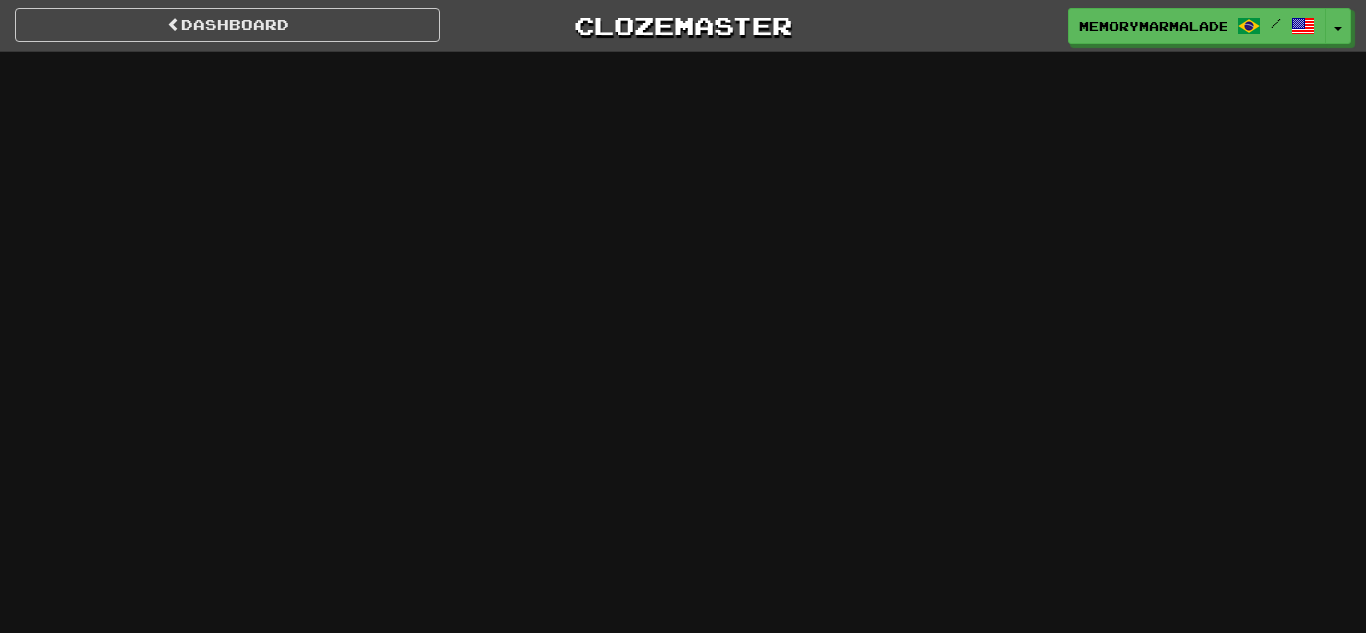 scroll, scrollTop: 0, scrollLeft: 0, axis: both 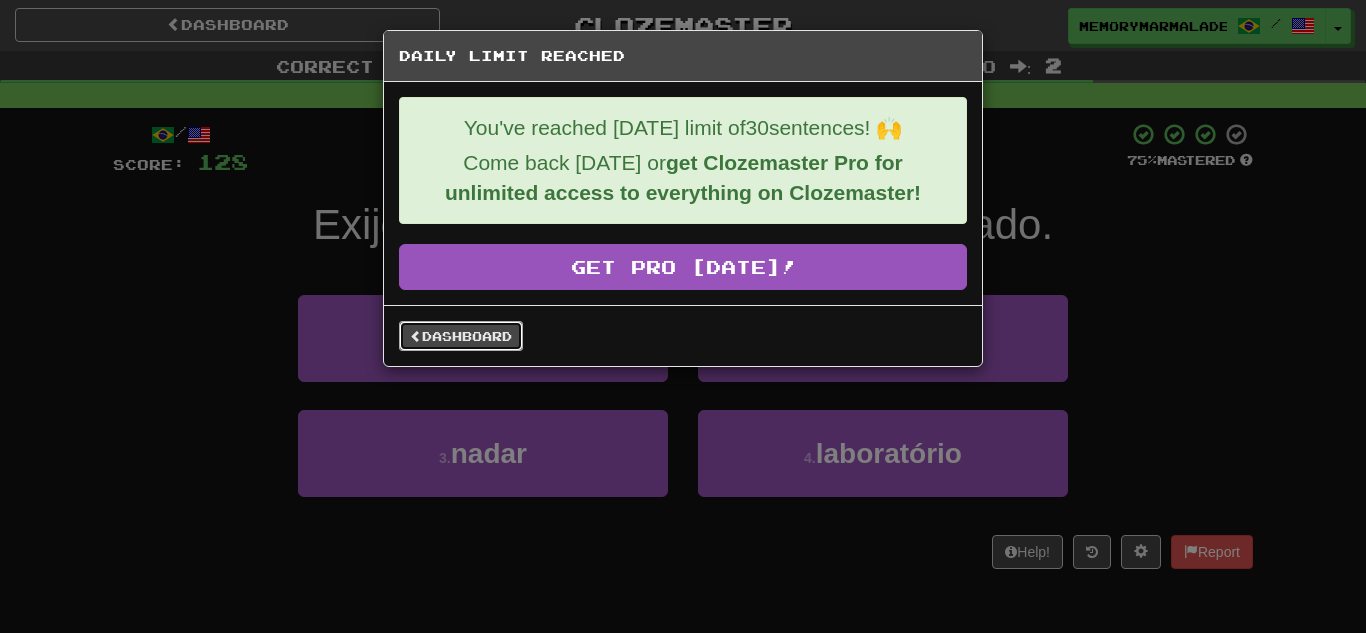 click at bounding box center (416, 336) 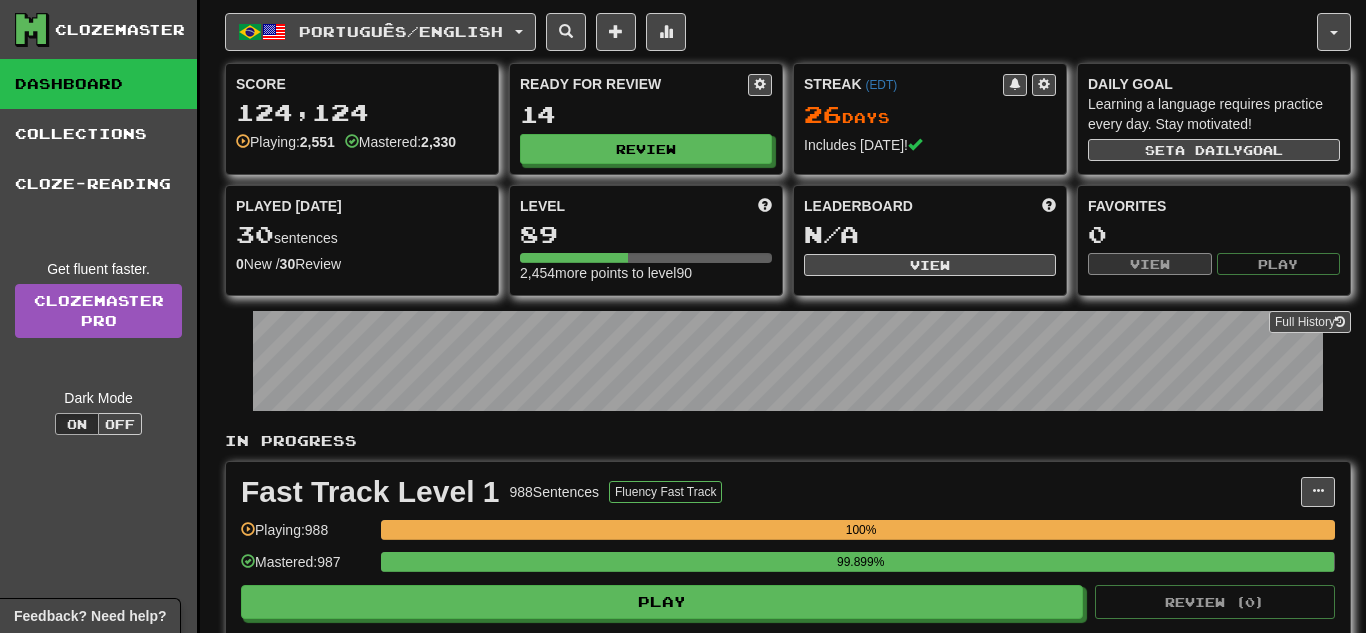 scroll, scrollTop: 0, scrollLeft: 0, axis: both 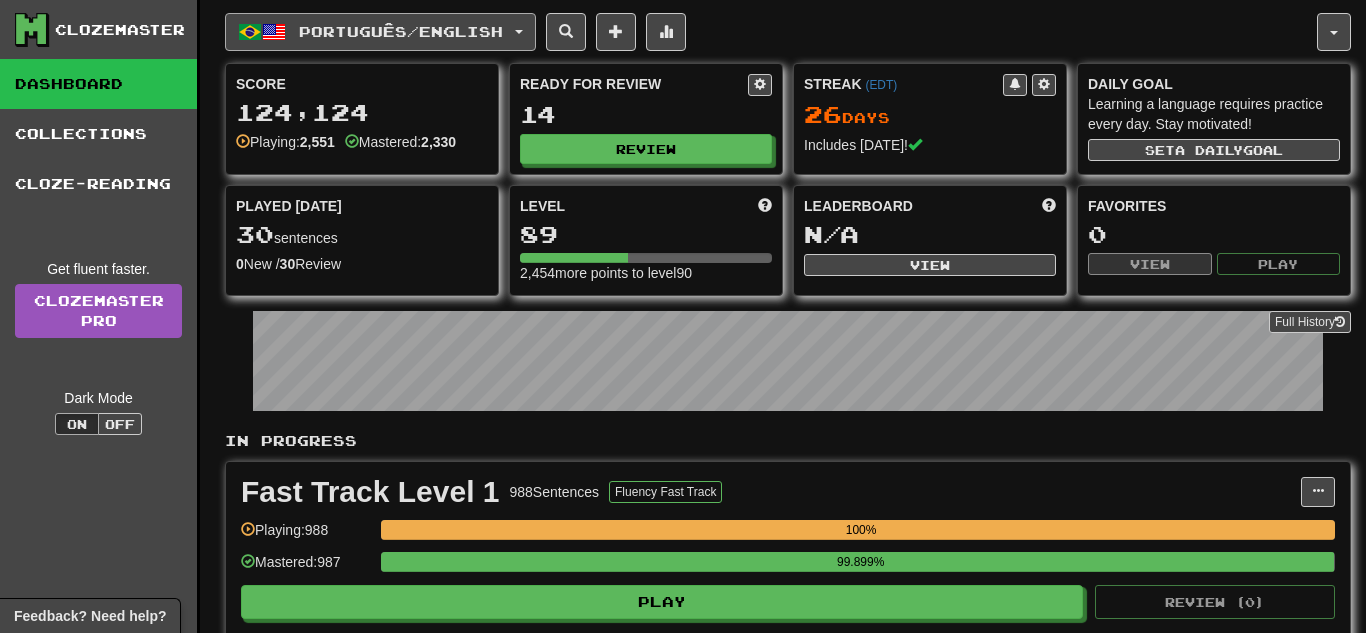 click on "Português  /  English" at bounding box center [380, 32] 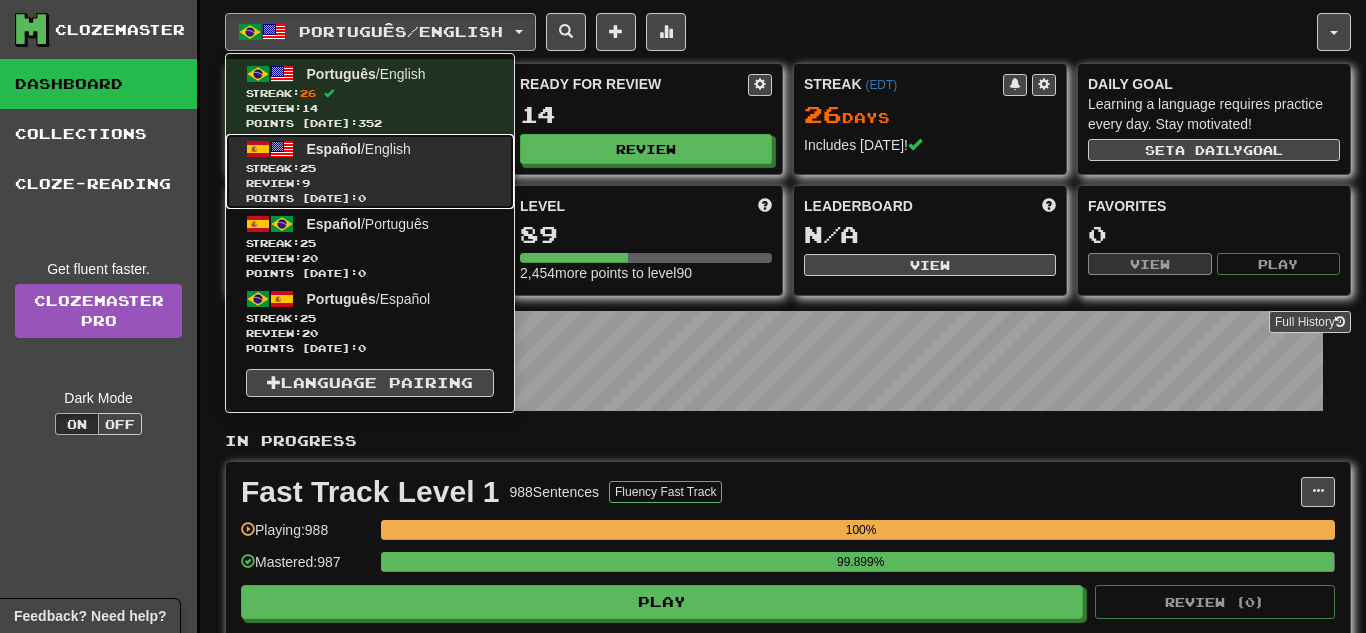 click on "Review:  9" at bounding box center (370, 183) 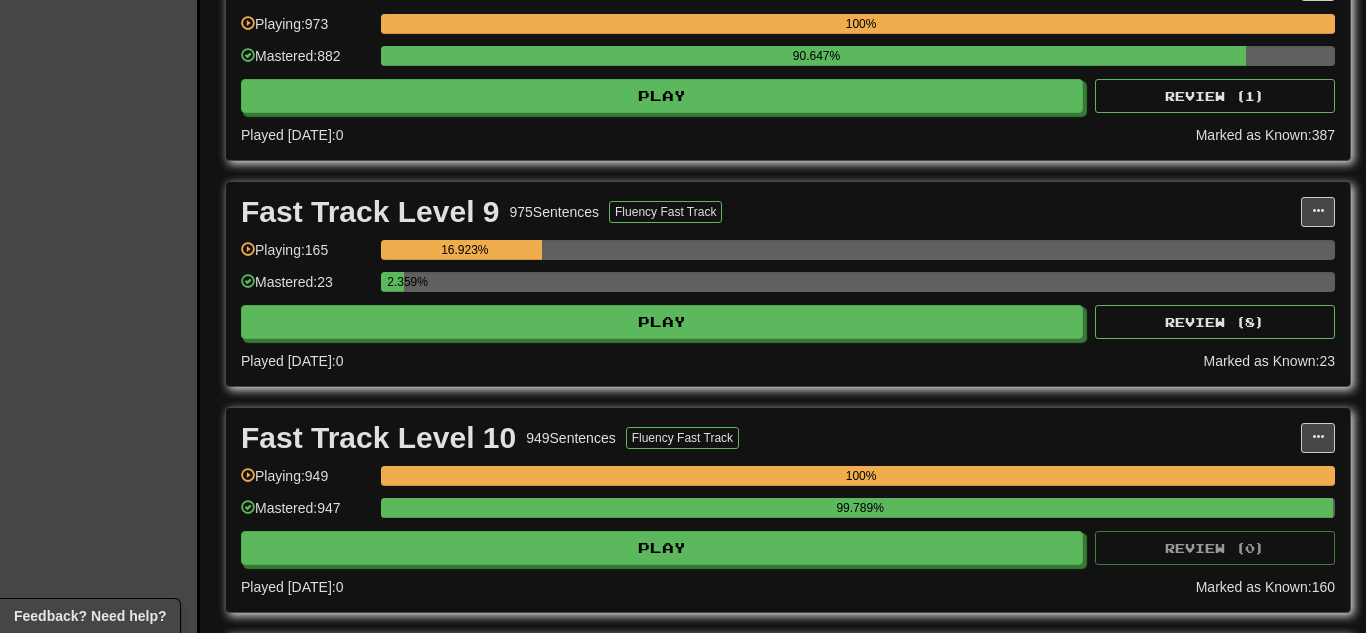 scroll, scrollTop: 840, scrollLeft: 0, axis: vertical 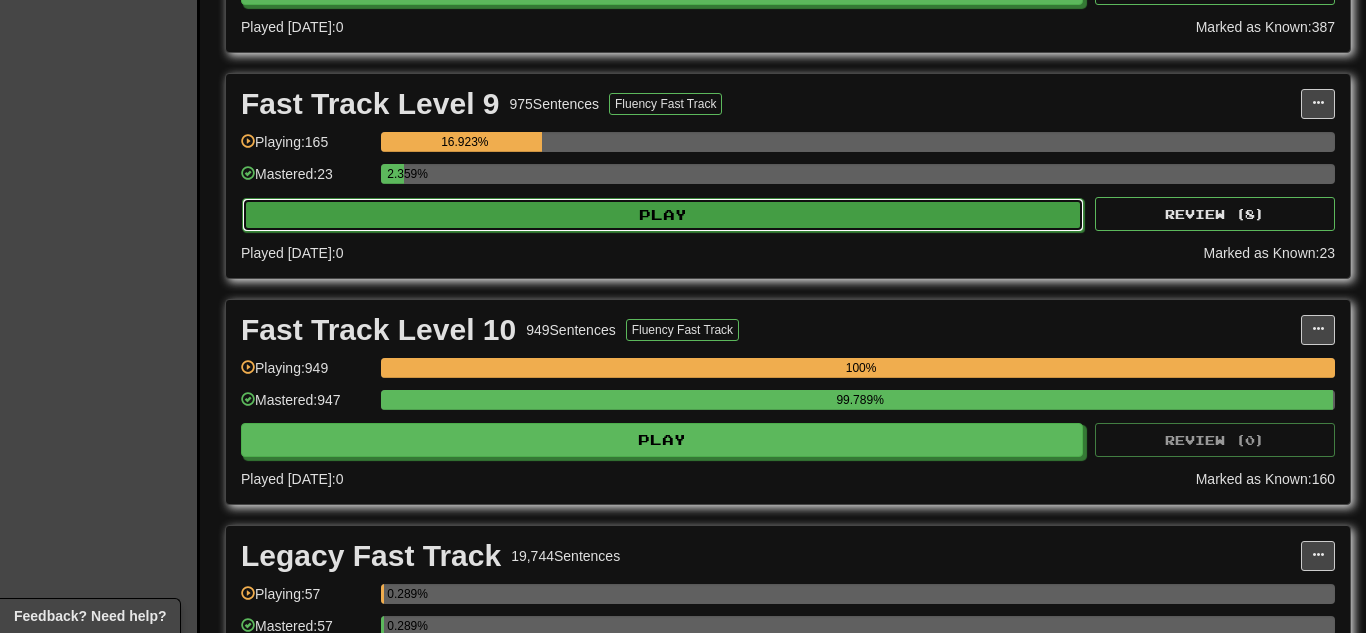 click on "Play" at bounding box center [663, 215] 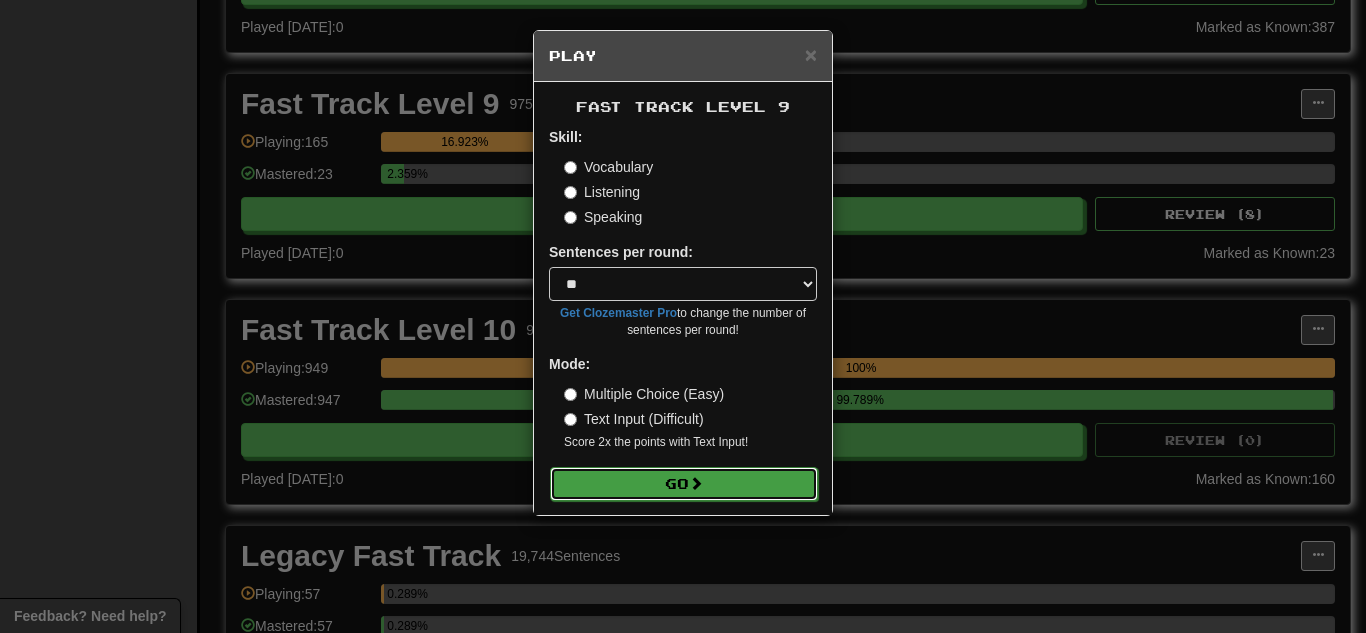 click on "Go" at bounding box center [684, 484] 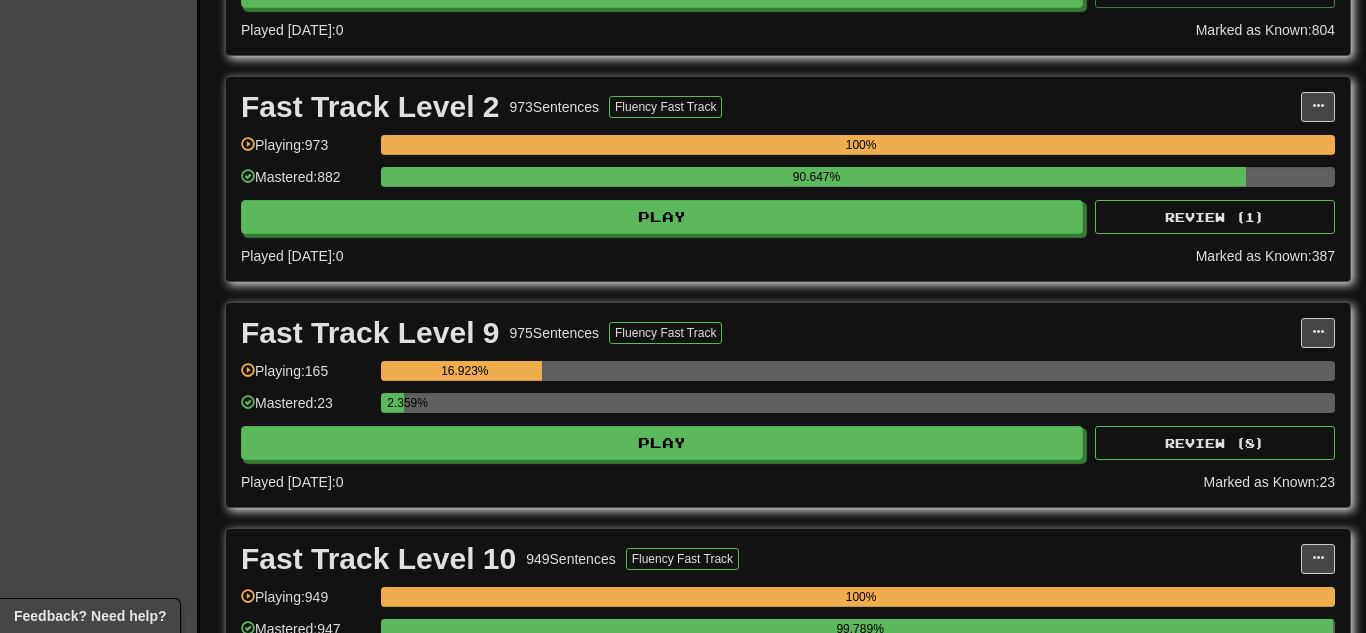 scroll, scrollTop: 640, scrollLeft: 0, axis: vertical 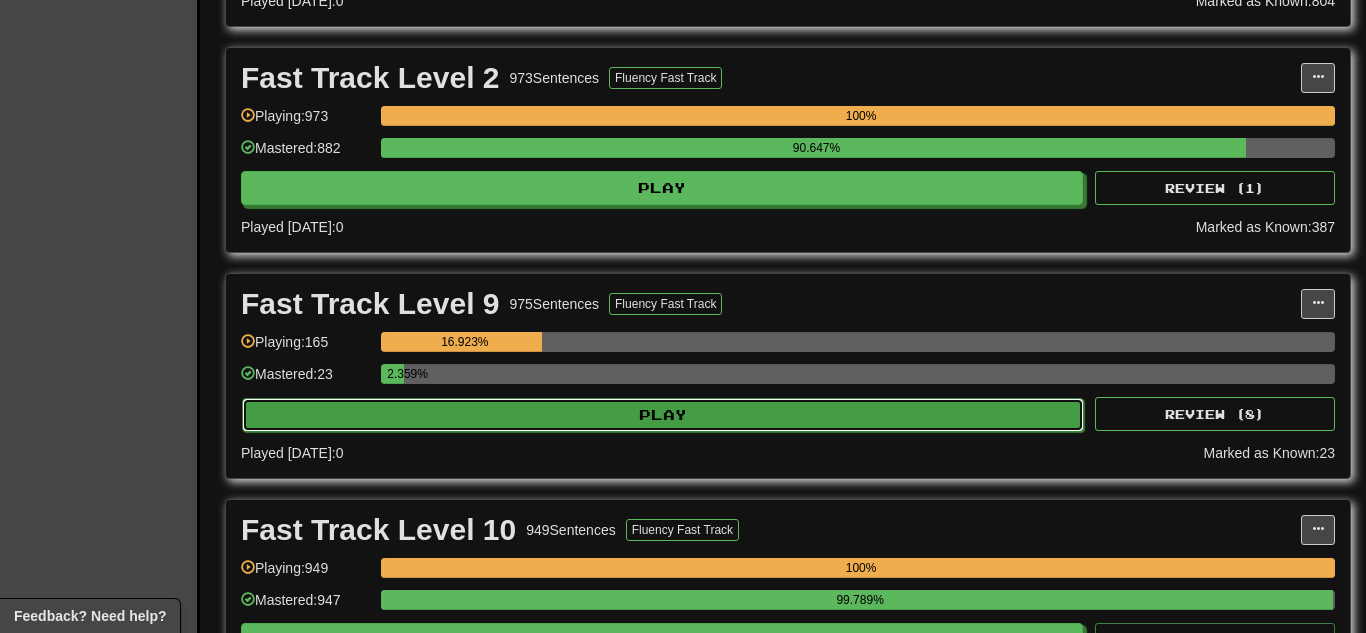 click on "Play" at bounding box center (663, 415) 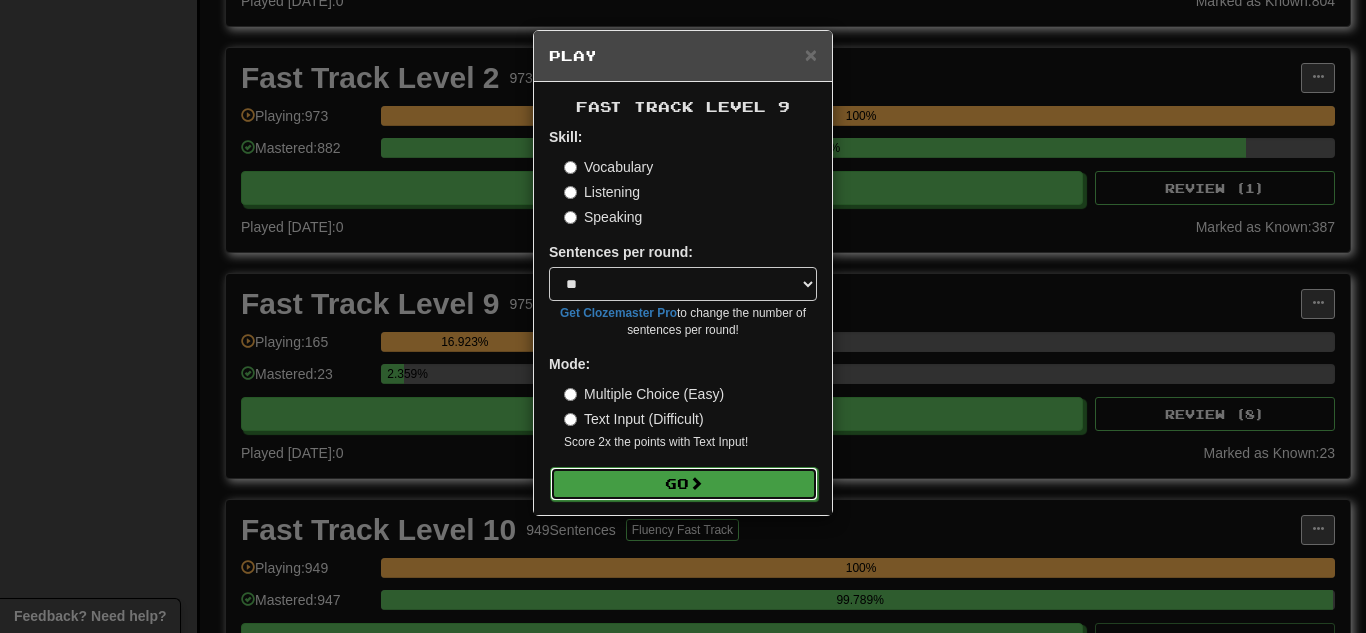 click on "Go" at bounding box center [684, 484] 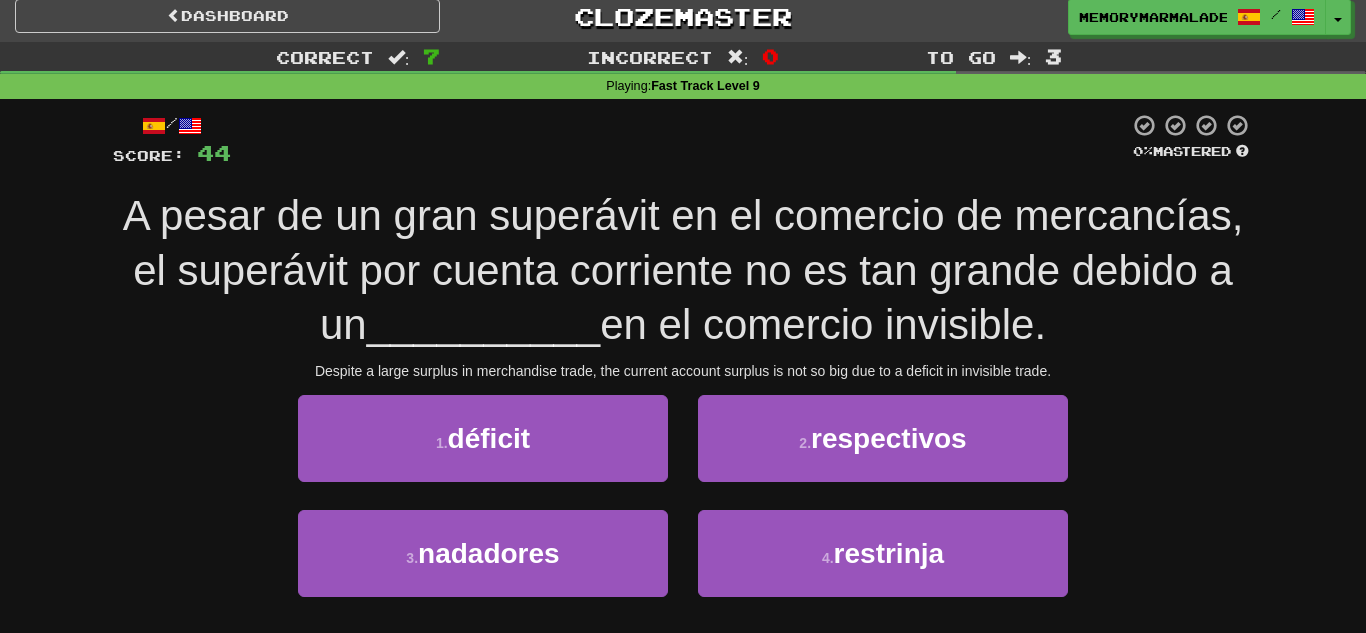 scroll, scrollTop: 0, scrollLeft: 0, axis: both 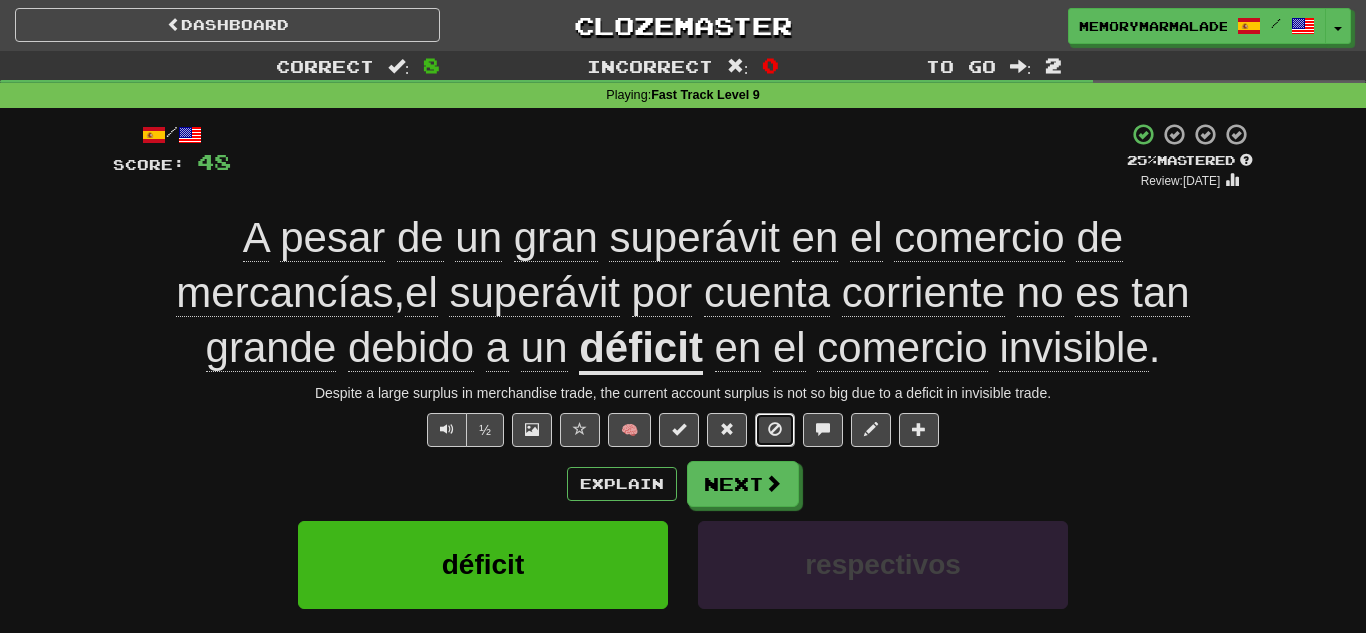 click at bounding box center [775, 429] 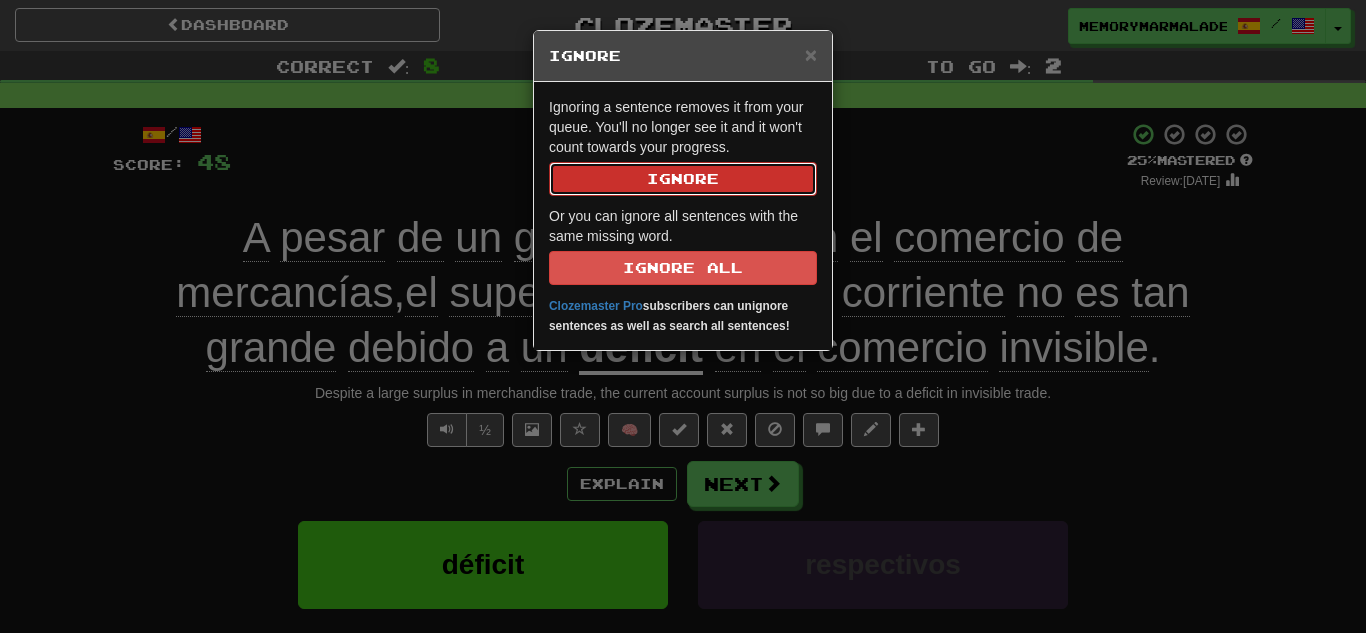 click on "Ignore" at bounding box center (683, 179) 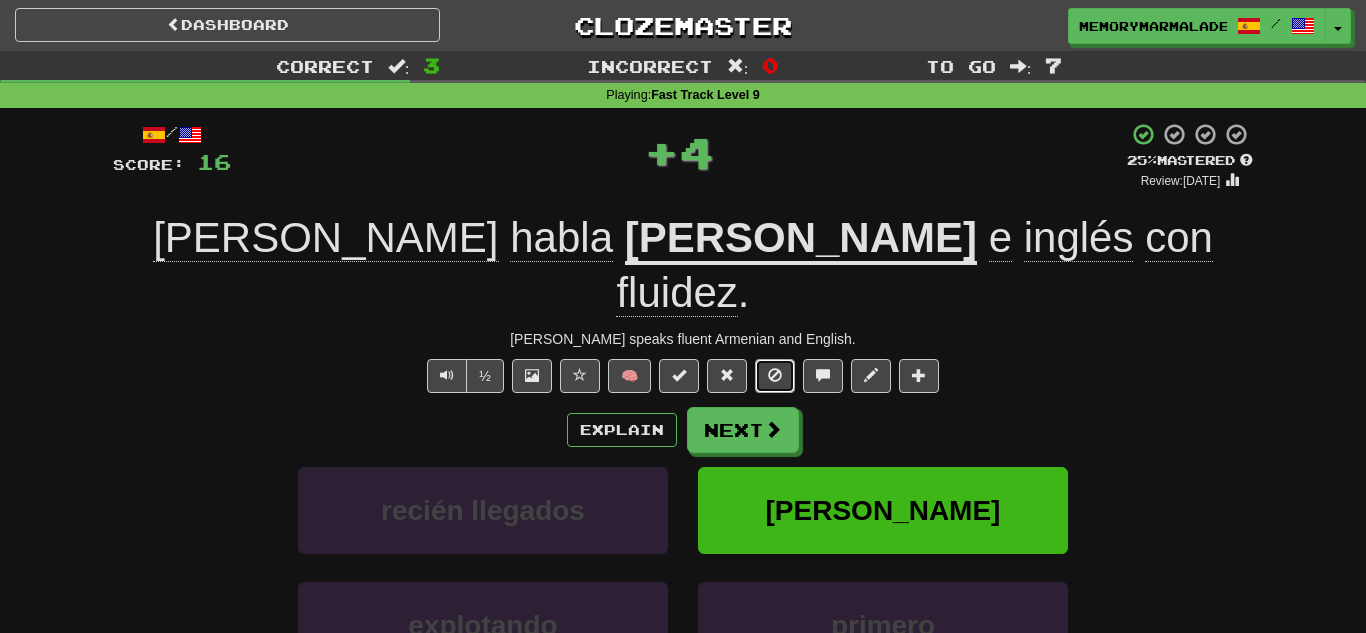 click at bounding box center (775, 375) 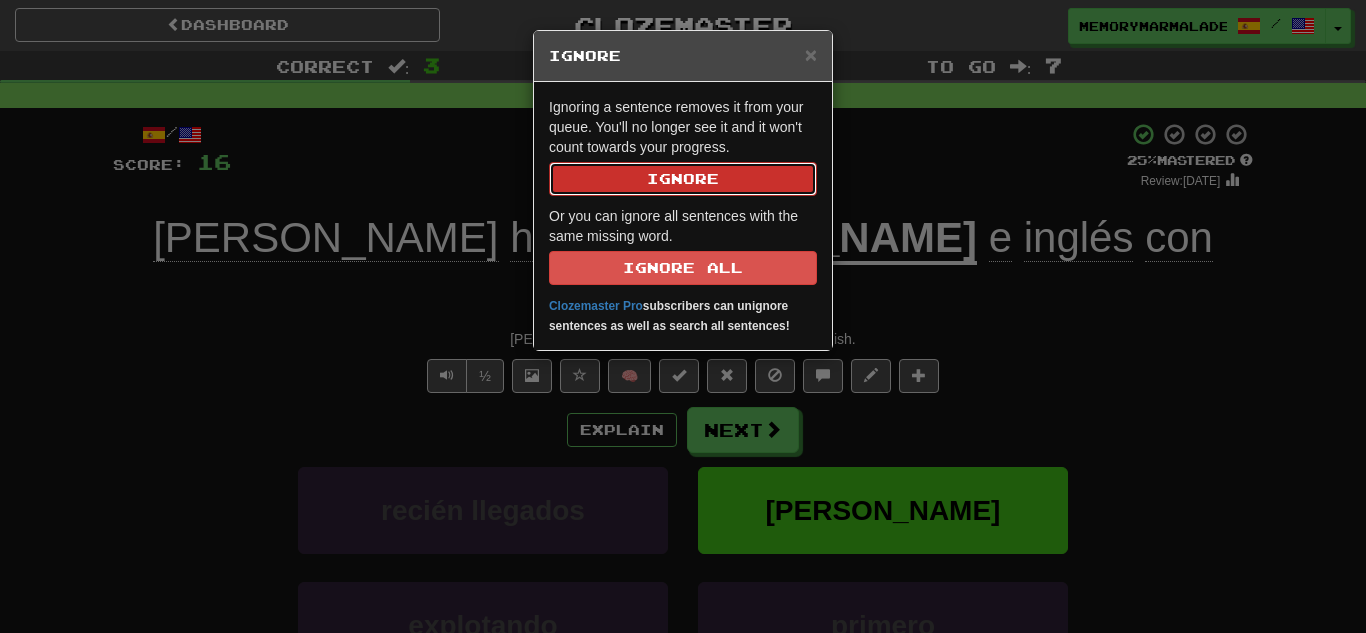 click on "Ignore" at bounding box center [683, 179] 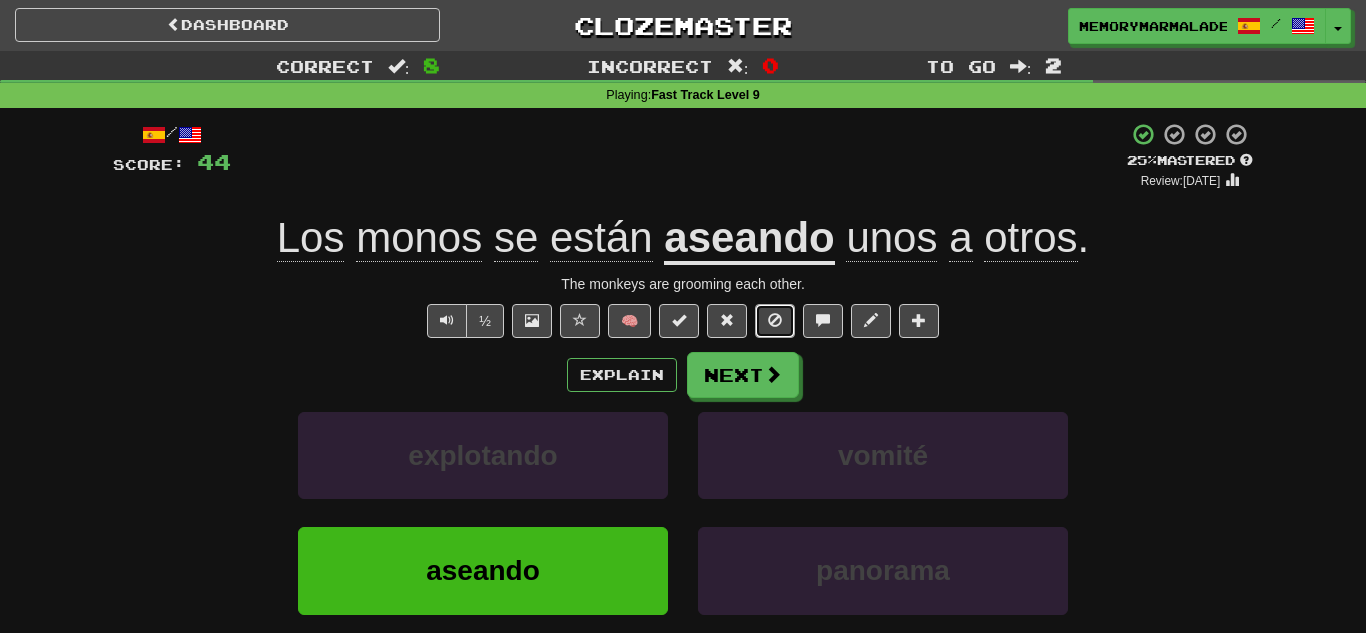 click at bounding box center (775, 321) 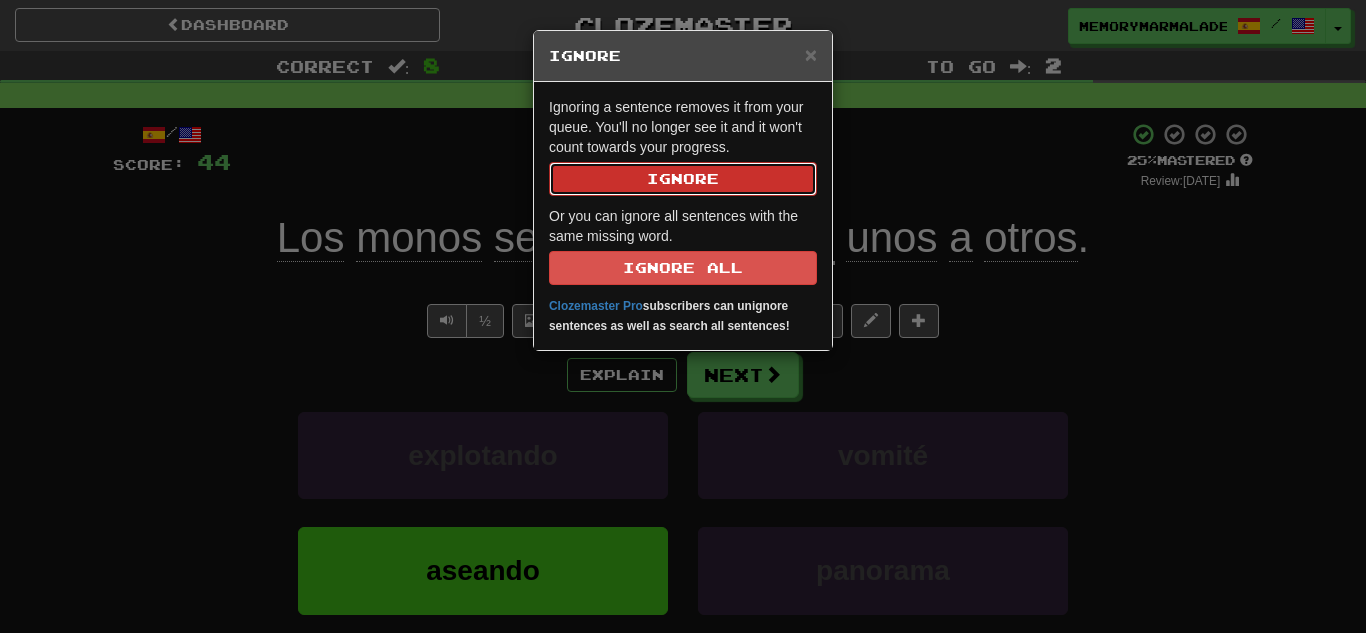 click on "Ignore" at bounding box center [683, 179] 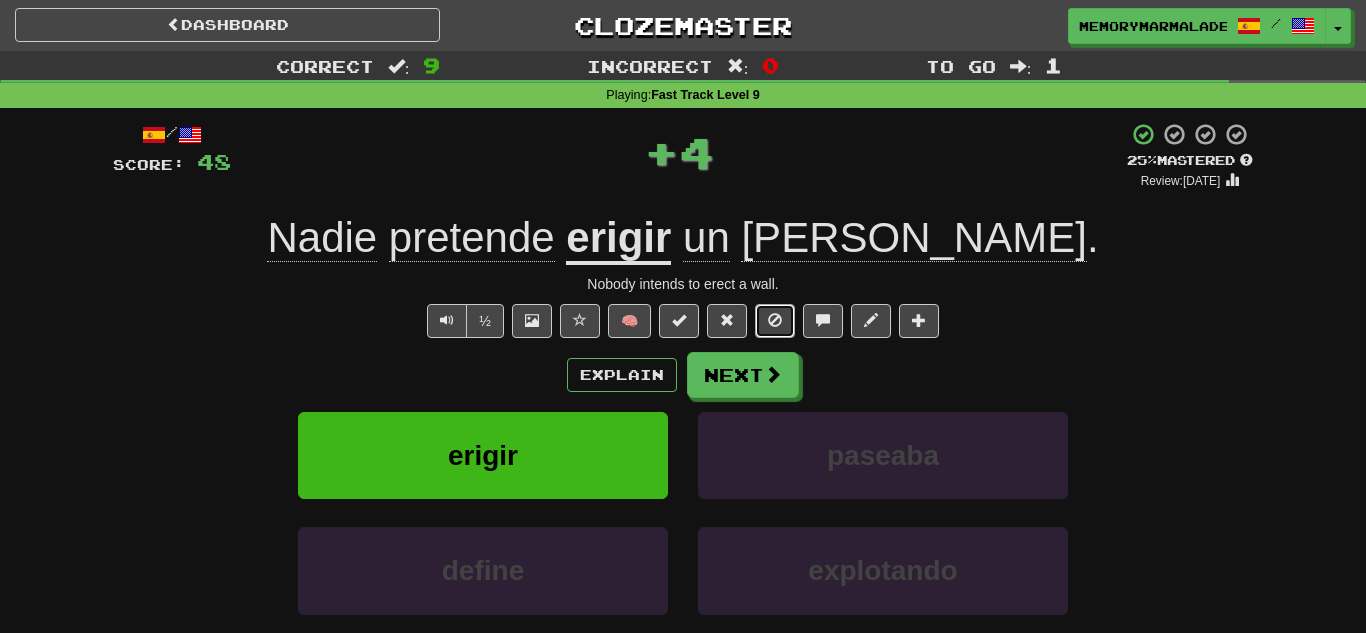 click at bounding box center (775, 320) 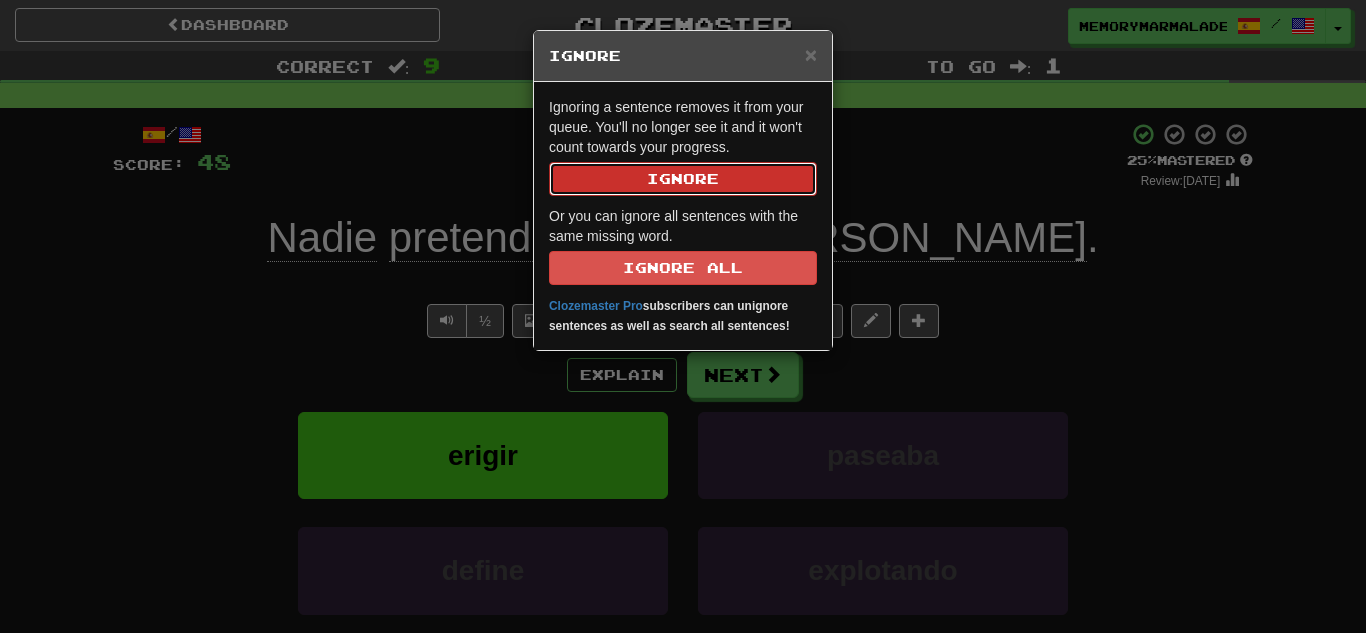 click on "Ignore" at bounding box center (683, 179) 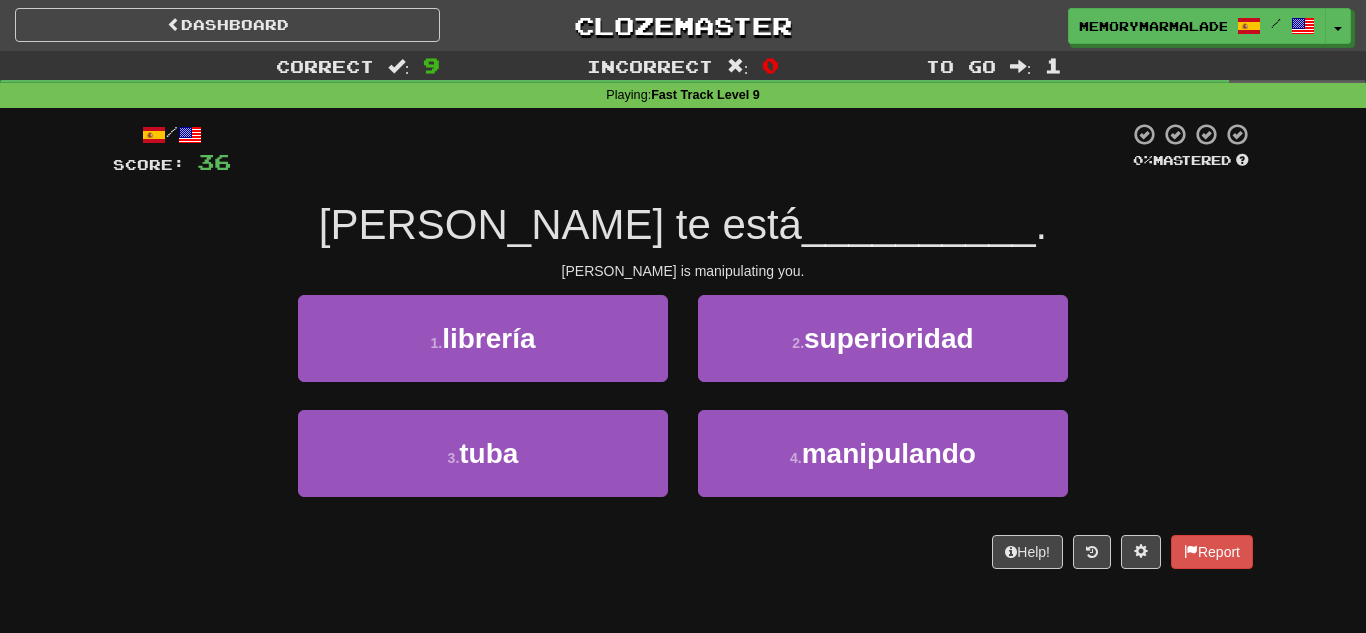 click at bounding box center (680, 149) 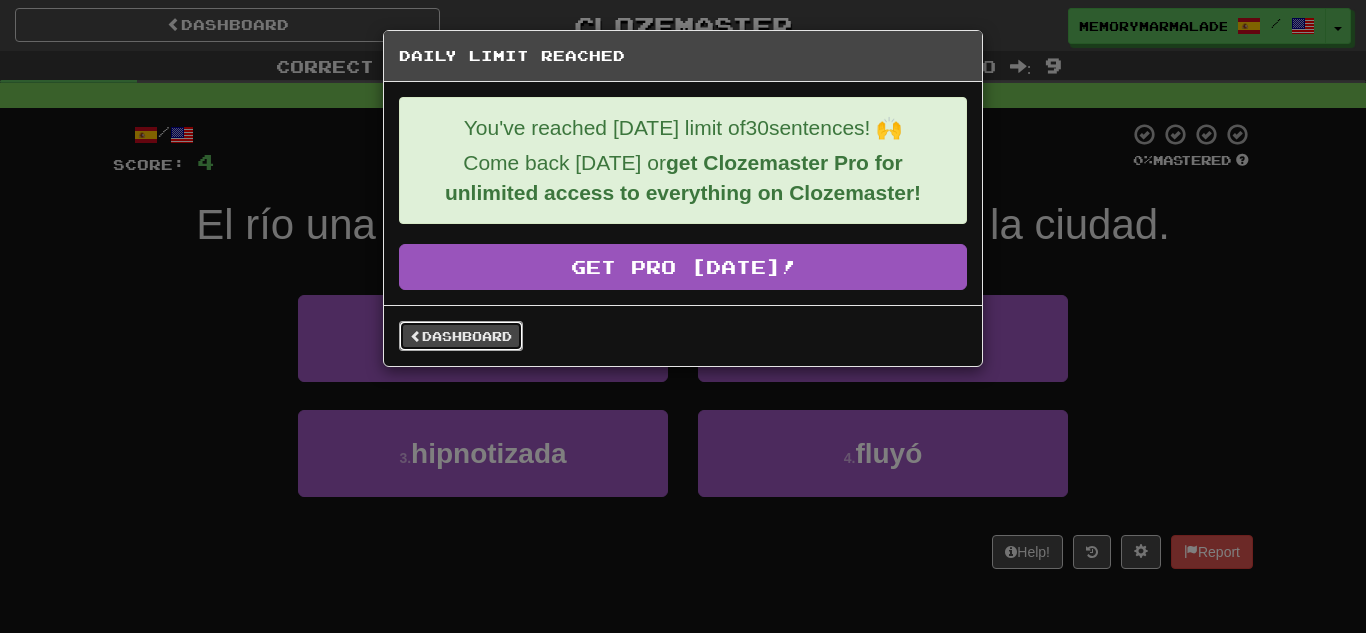 click at bounding box center [416, 336] 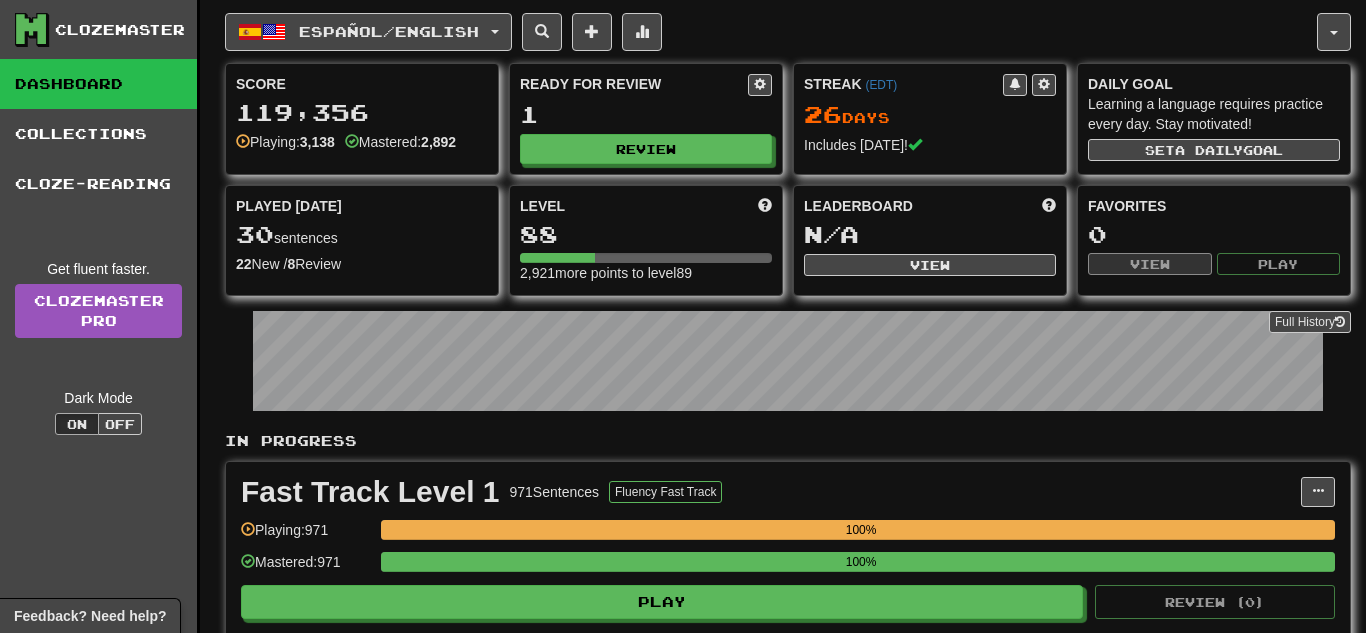 scroll, scrollTop: 0, scrollLeft: 0, axis: both 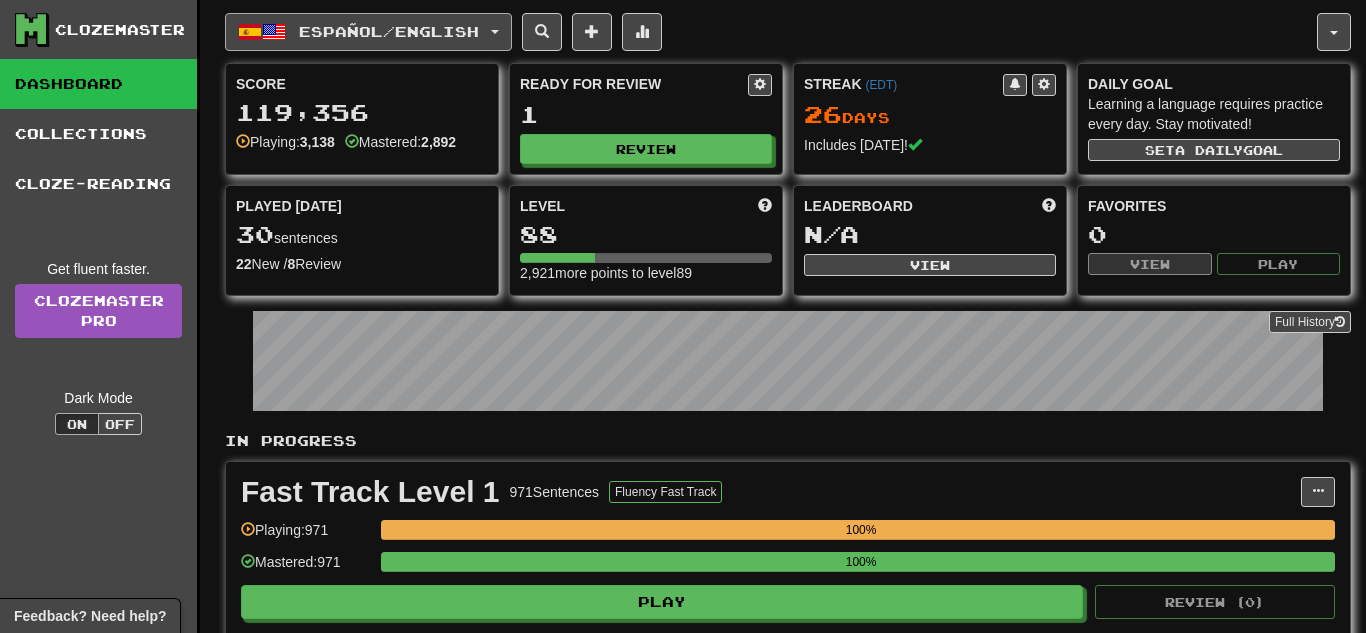 click on "Español  /  English" at bounding box center (368, 32) 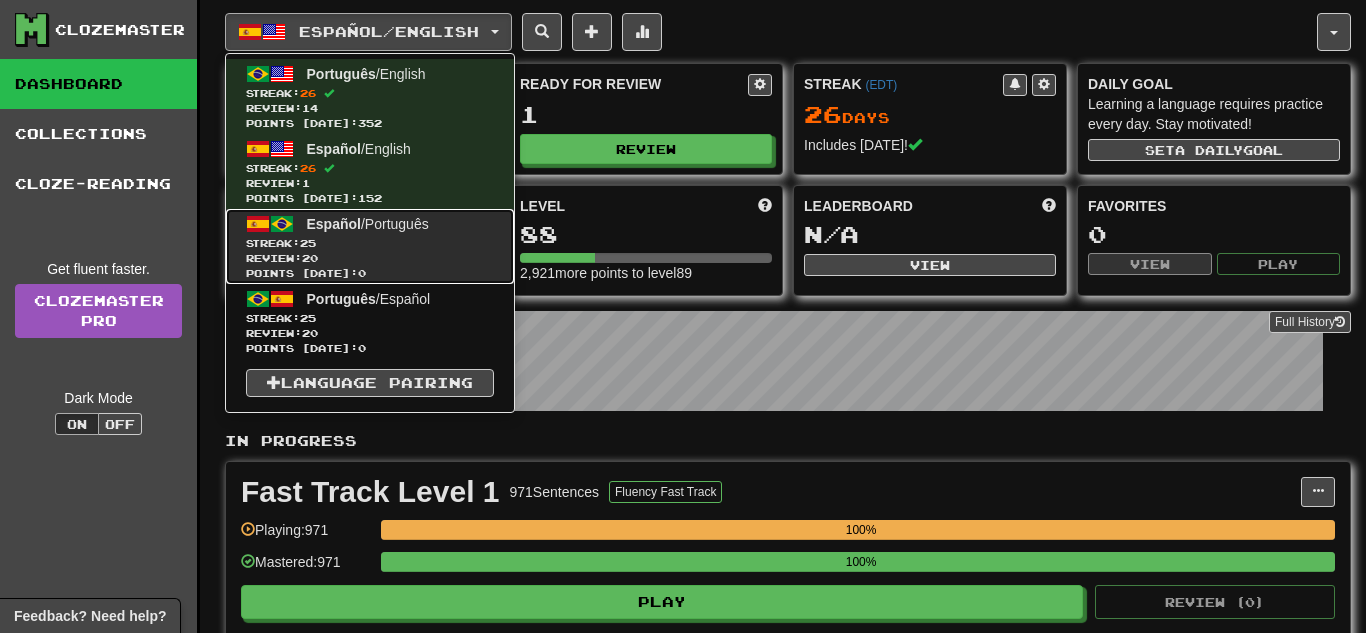 click on "Review:  20" at bounding box center (370, 258) 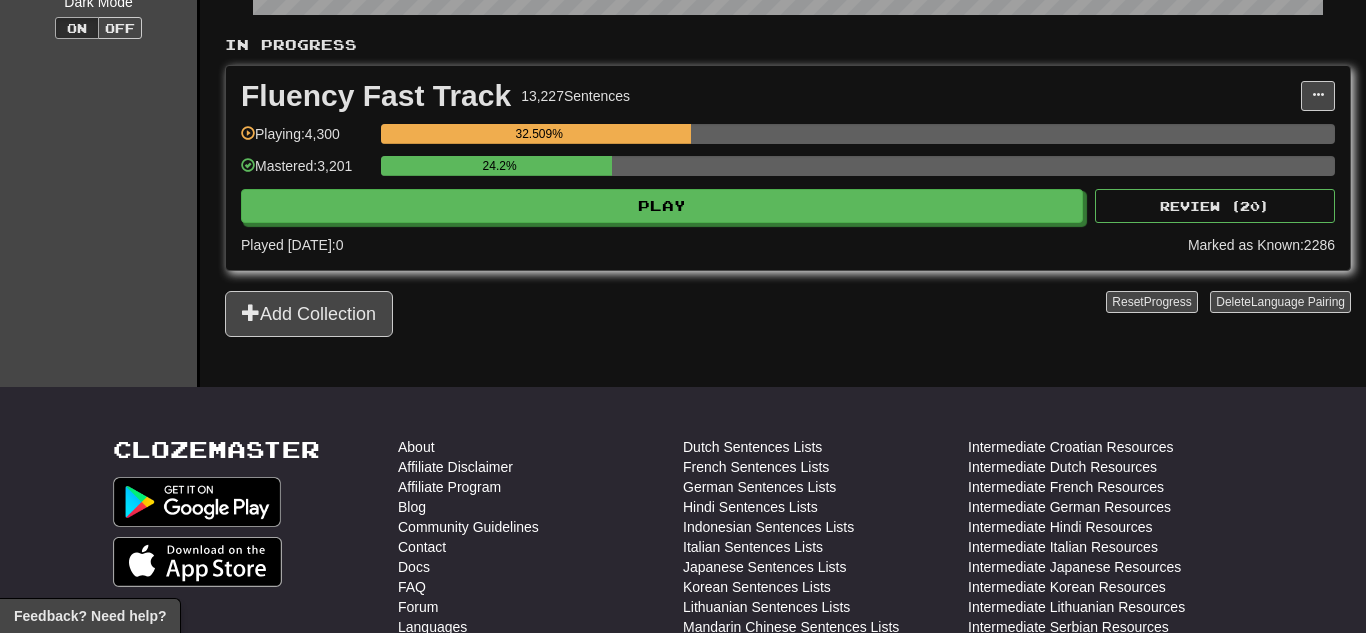 scroll, scrollTop: 400, scrollLeft: 0, axis: vertical 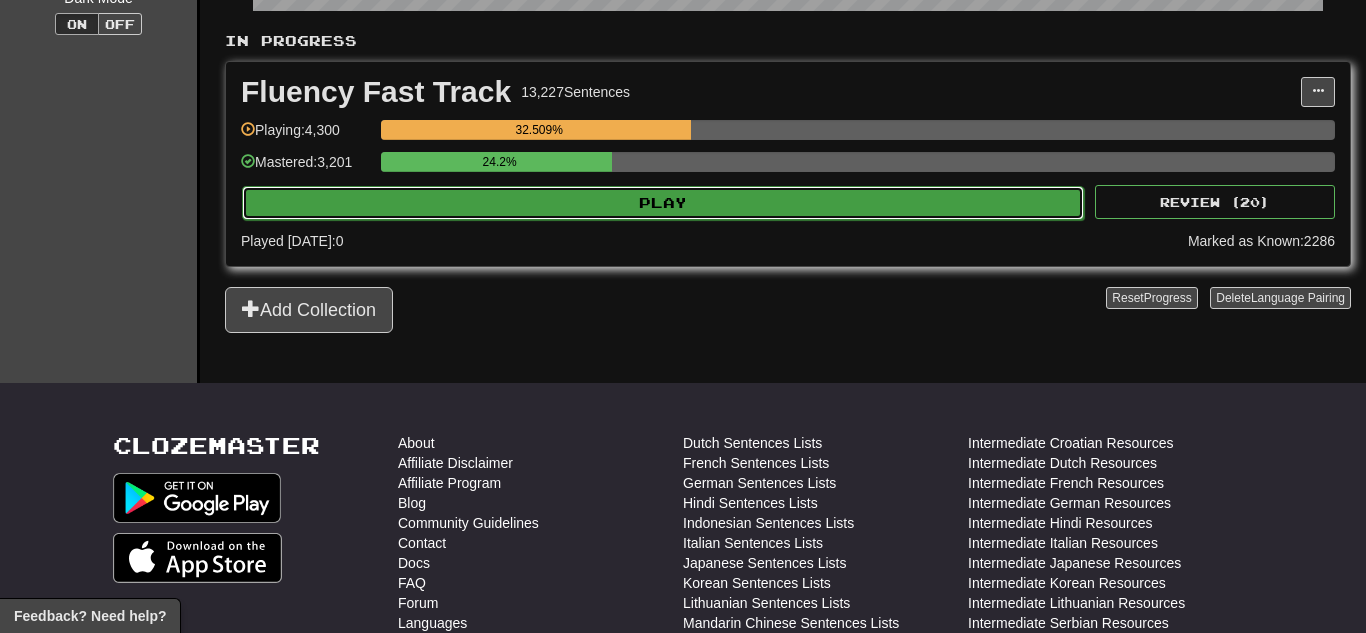 click on "Play" at bounding box center (663, 203) 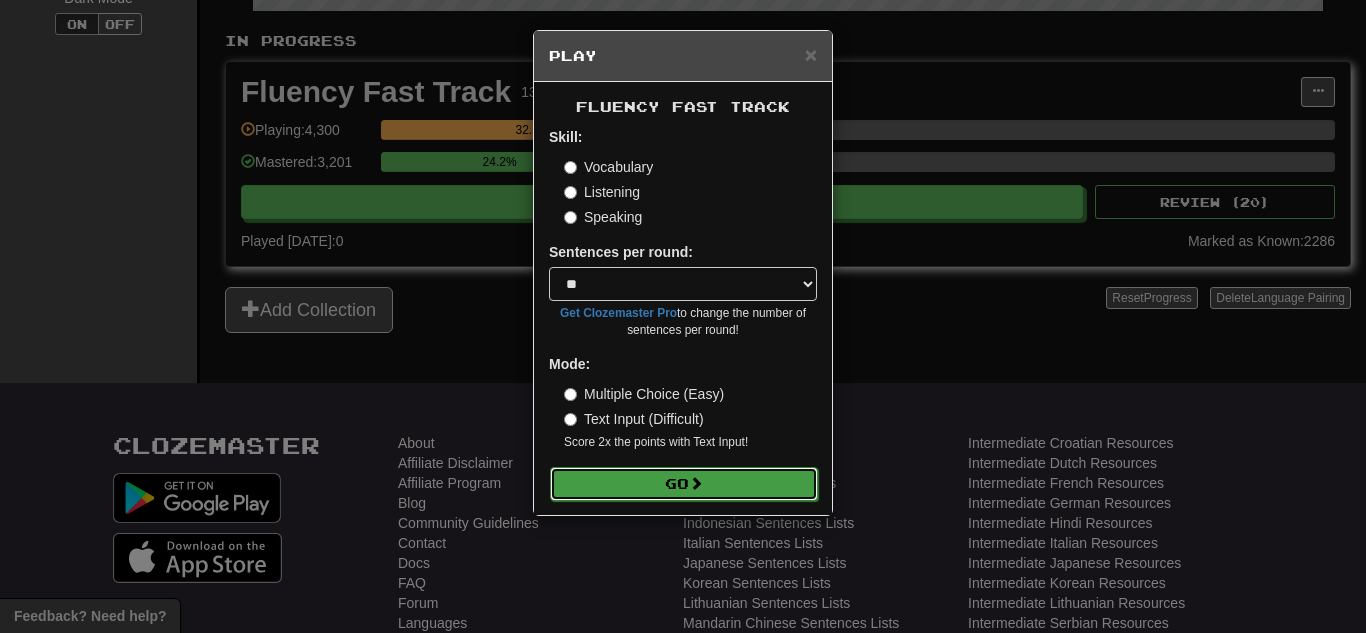 click on "Go" at bounding box center (684, 484) 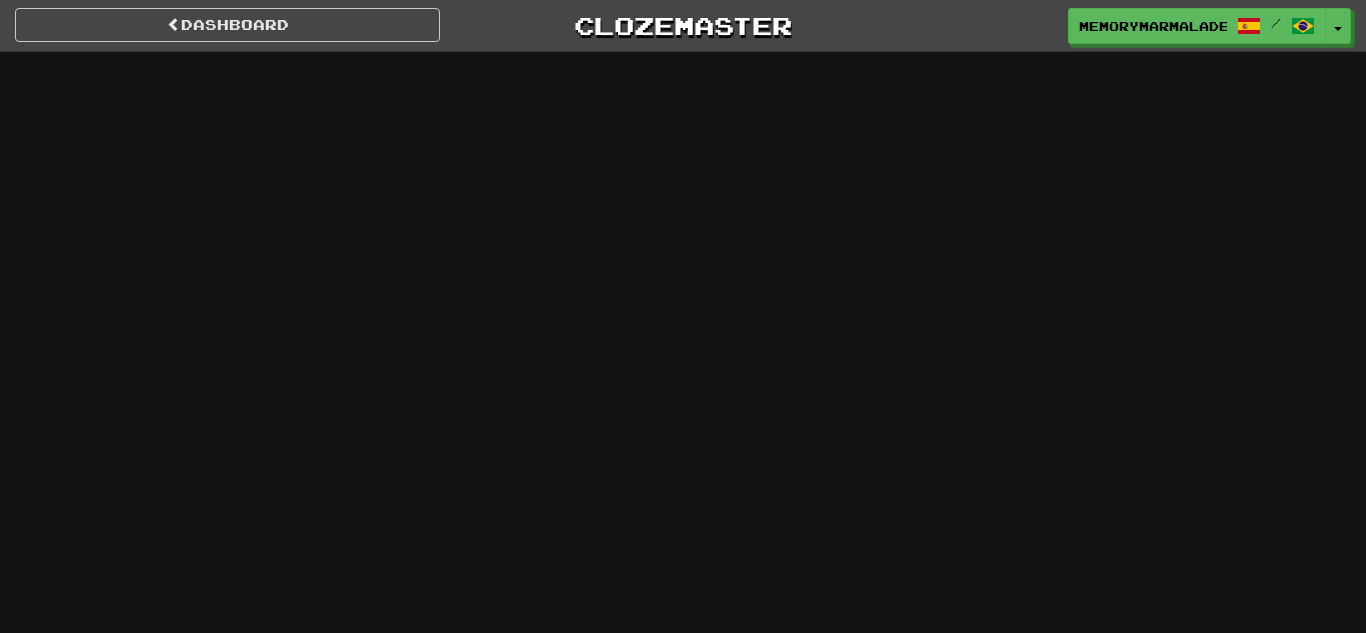 scroll, scrollTop: 0, scrollLeft: 0, axis: both 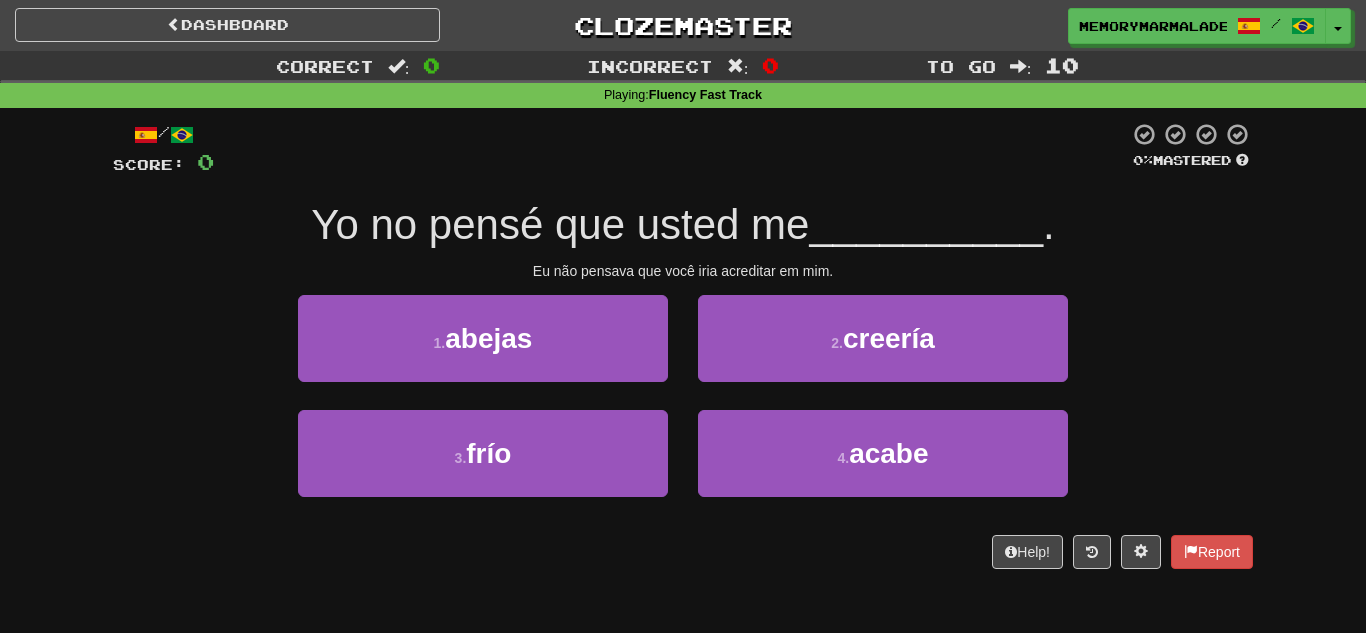 click on "1 .  abejas 2 .  creería" at bounding box center (683, 352) 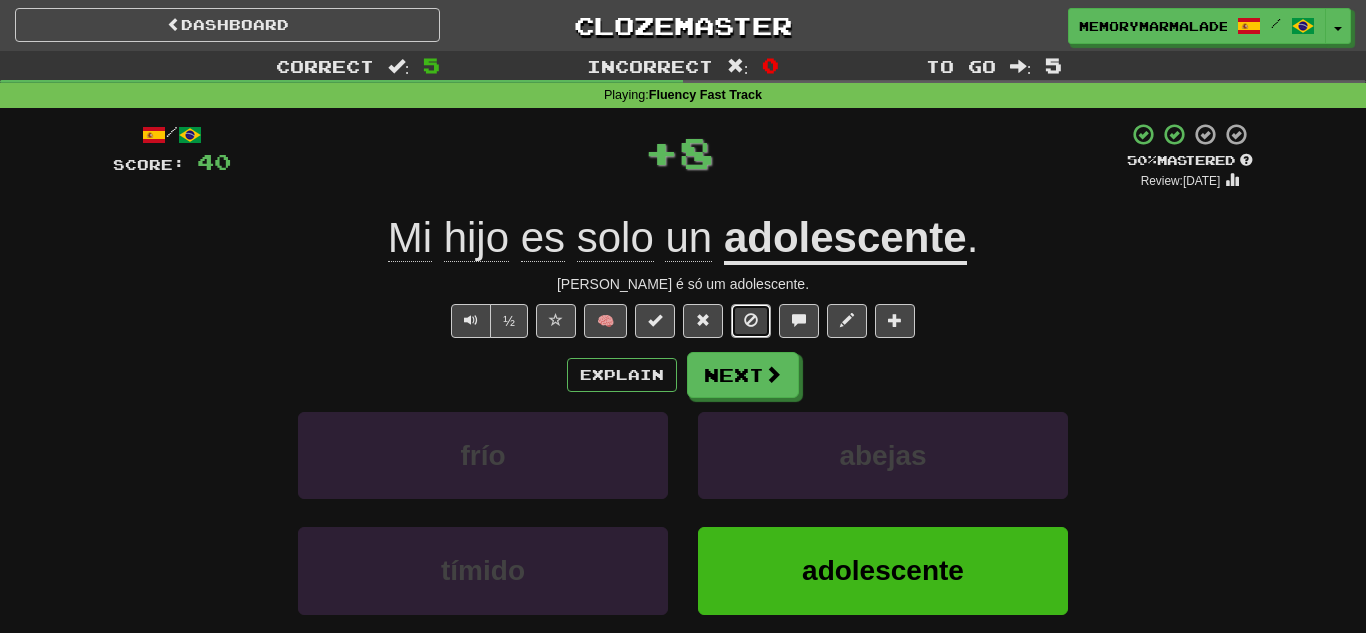 click at bounding box center (751, 320) 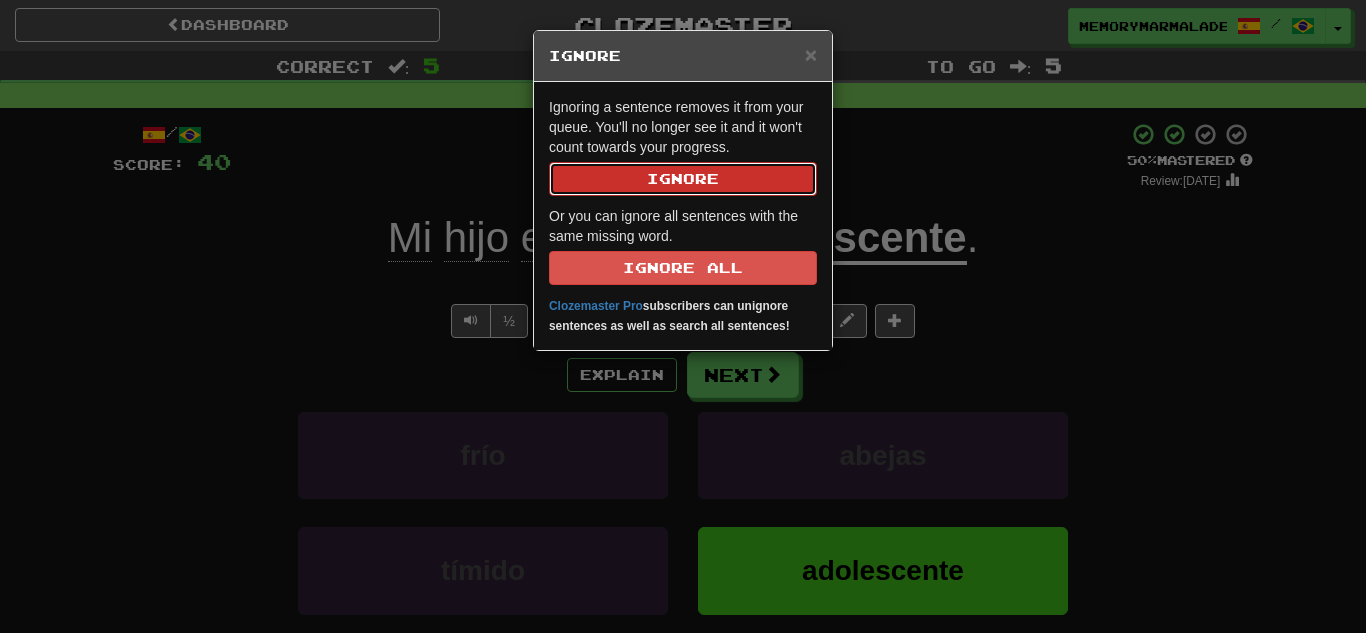 click on "Ignore" at bounding box center [683, 179] 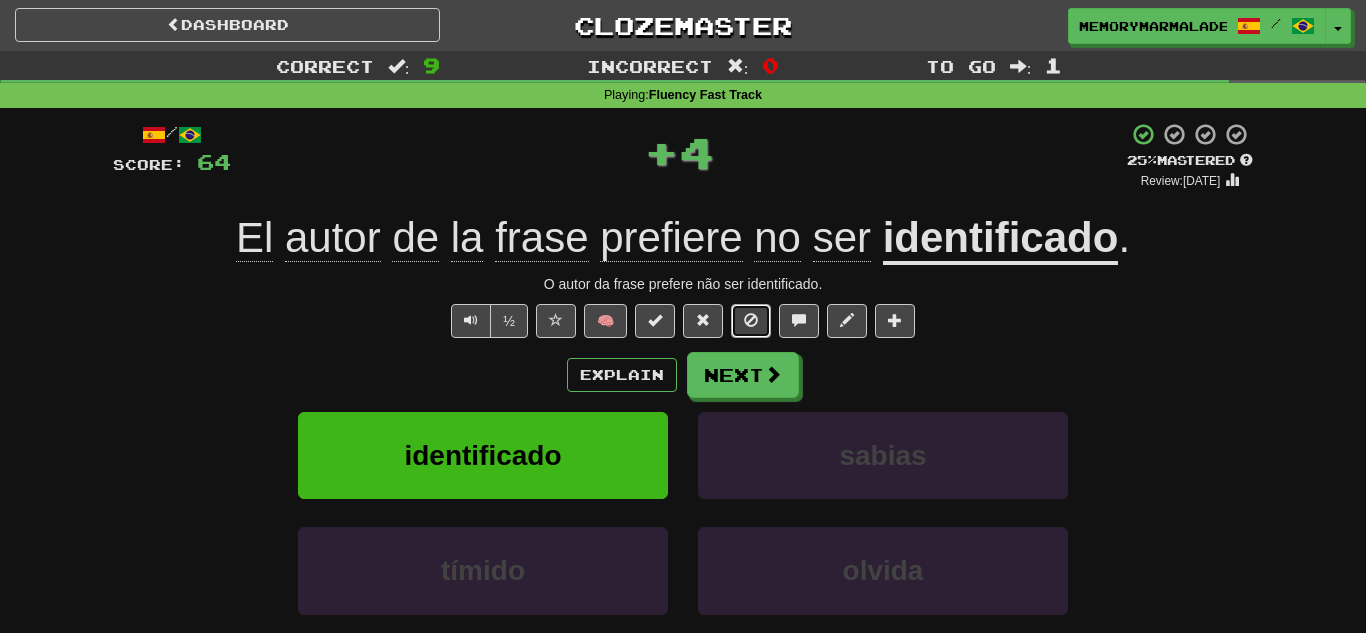 click at bounding box center [751, 321] 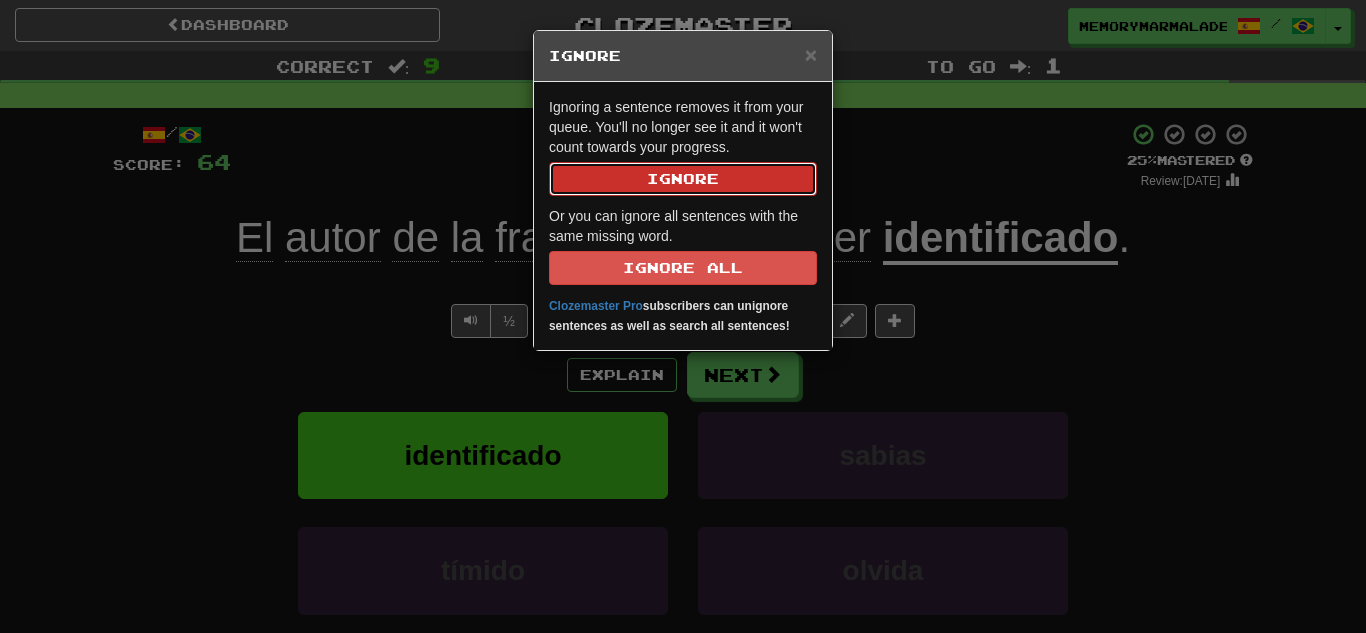 click on "Ignore" at bounding box center [683, 179] 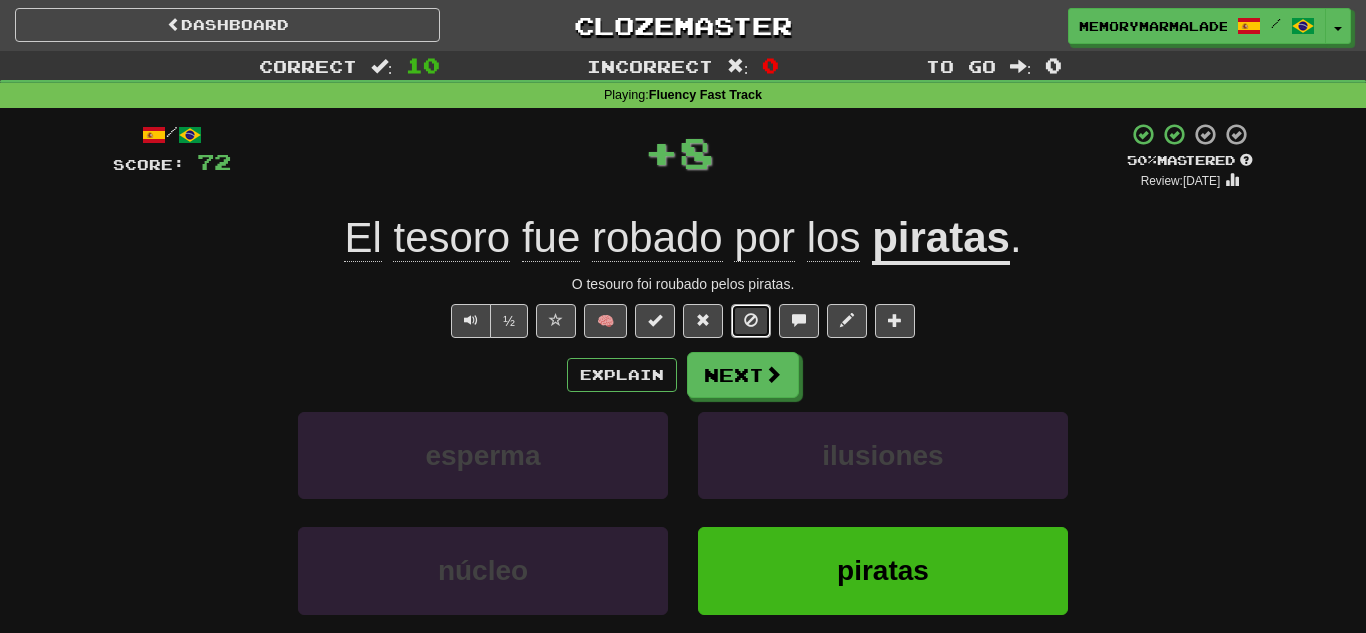 click at bounding box center (751, 320) 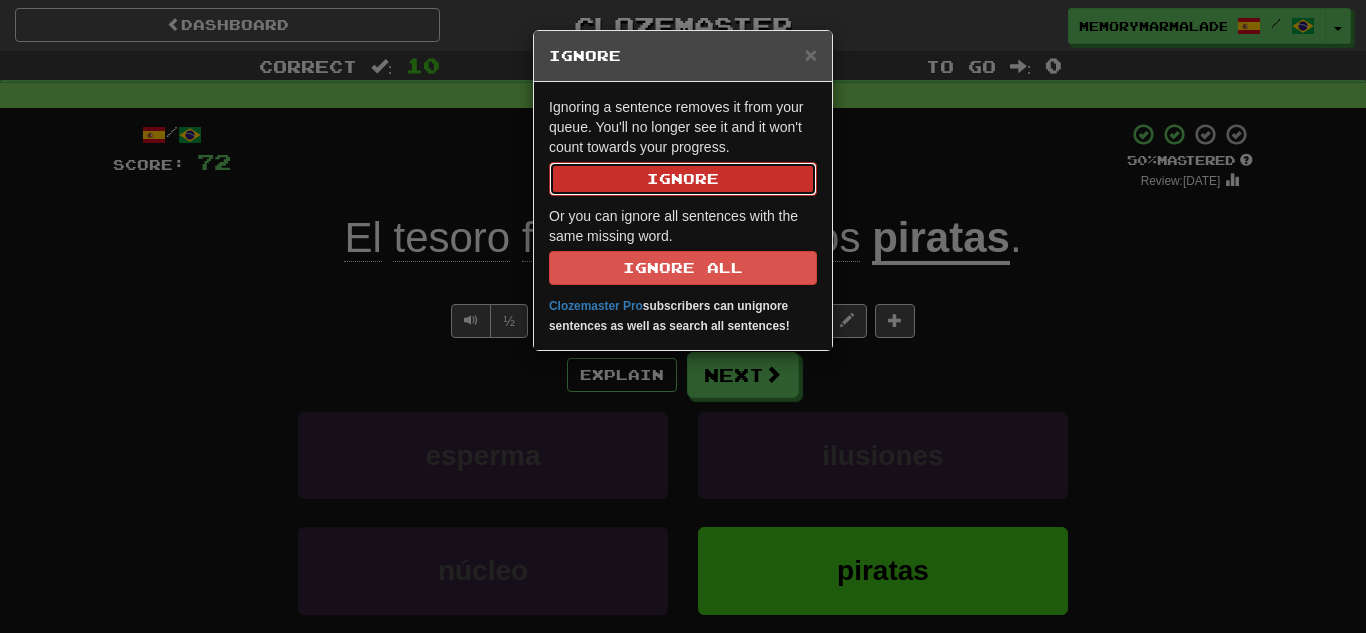 click on "Ignore" at bounding box center (683, 179) 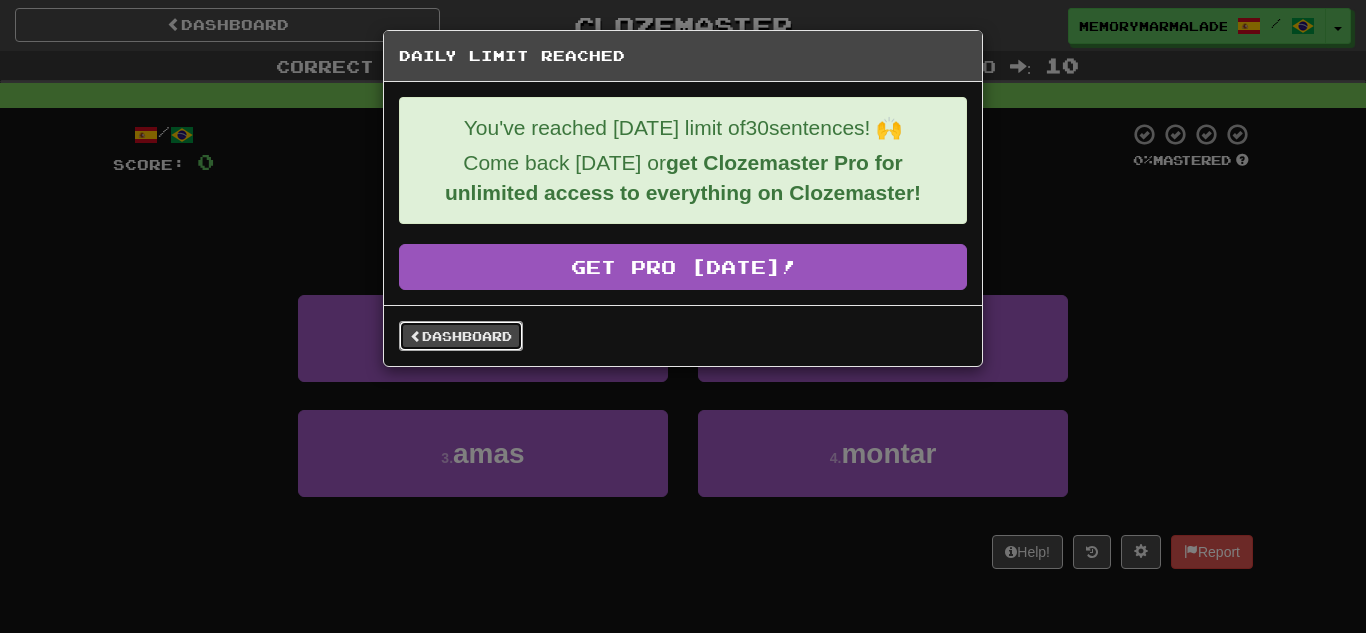 click on "Dashboard" at bounding box center [461, 336] 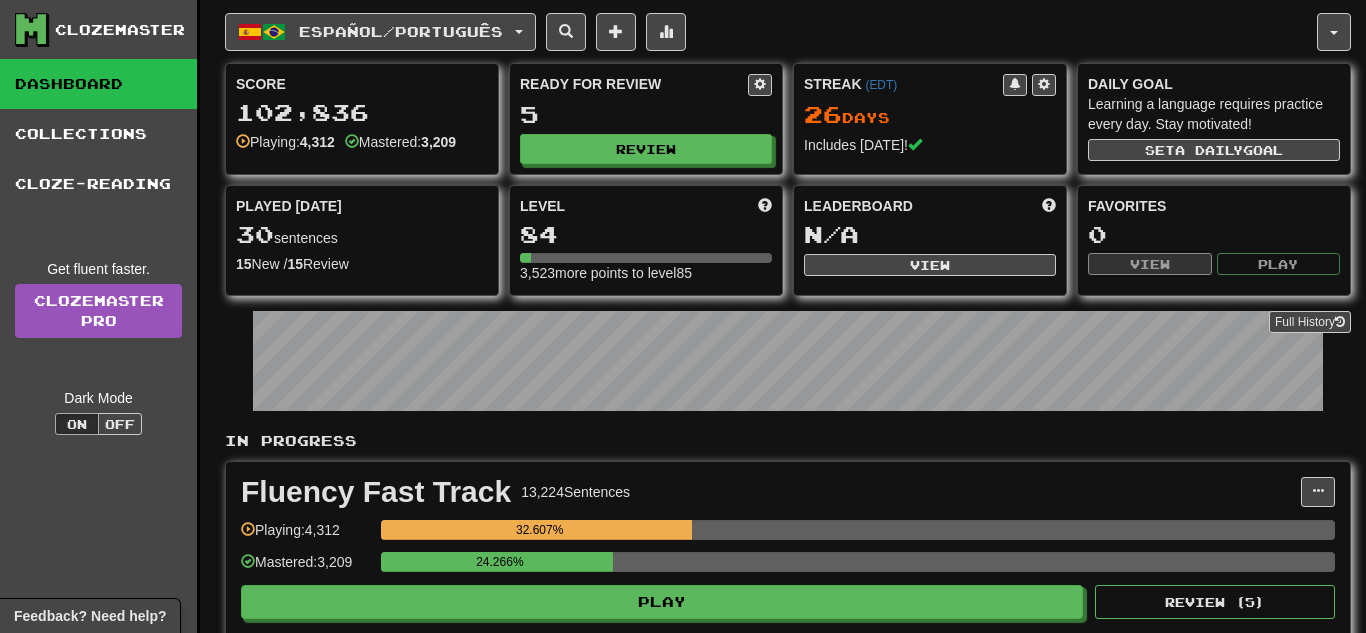 scroll, scrollTop: 0, scrollLeft: 0, axis: both 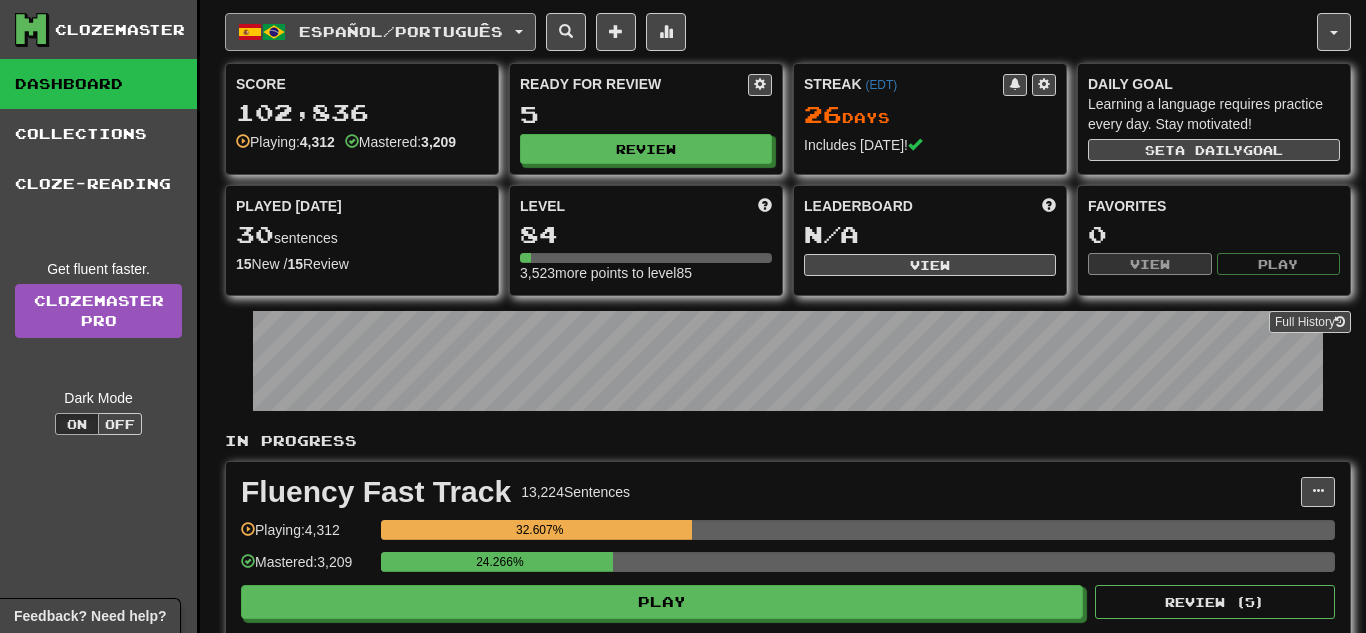 click on "Español  /  Português" at bounding box center (380, 32) 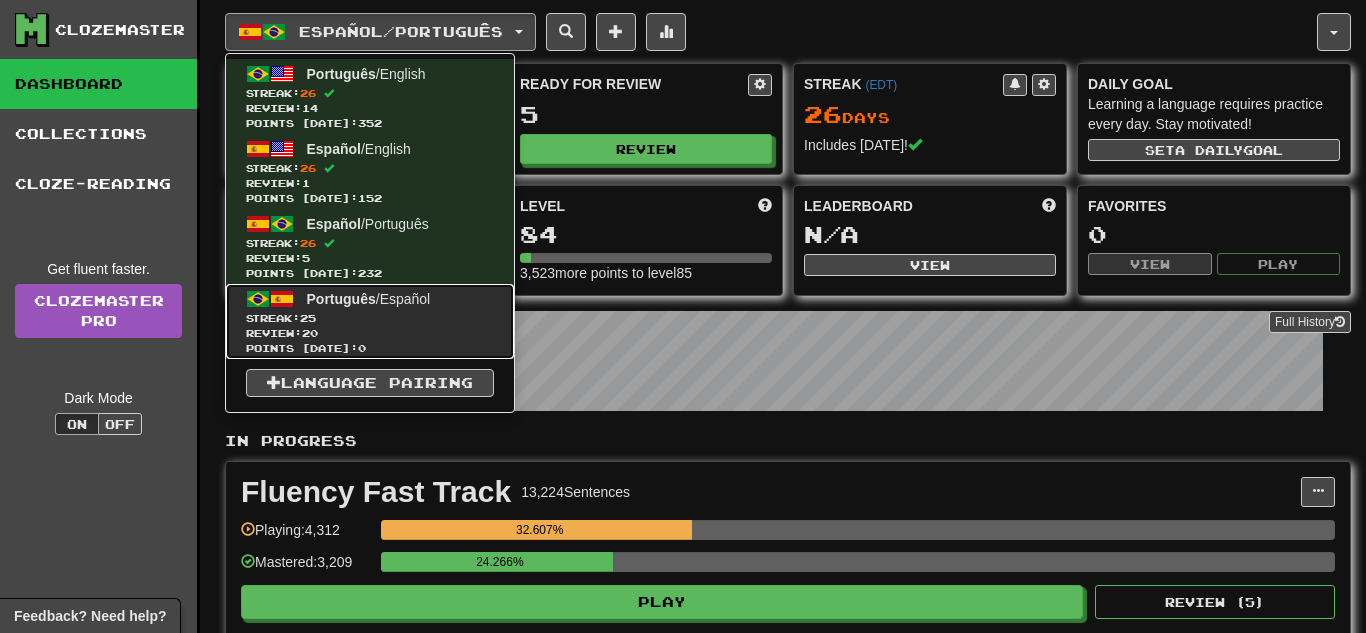 click on "Português  /  Español Streak:  25   Review:  20 Points [DATE]:  0" at bounding box center (370, 321) 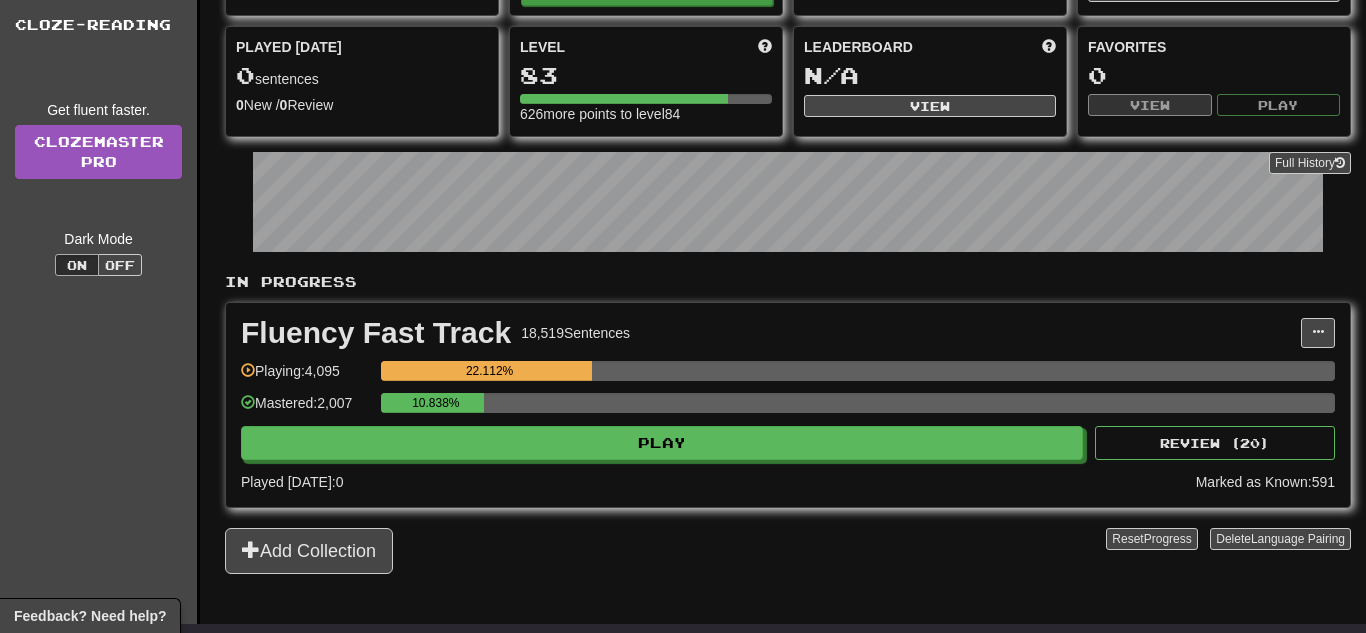 scroll, scrollTop: 160, scrollLeft: 0, axis: vertical 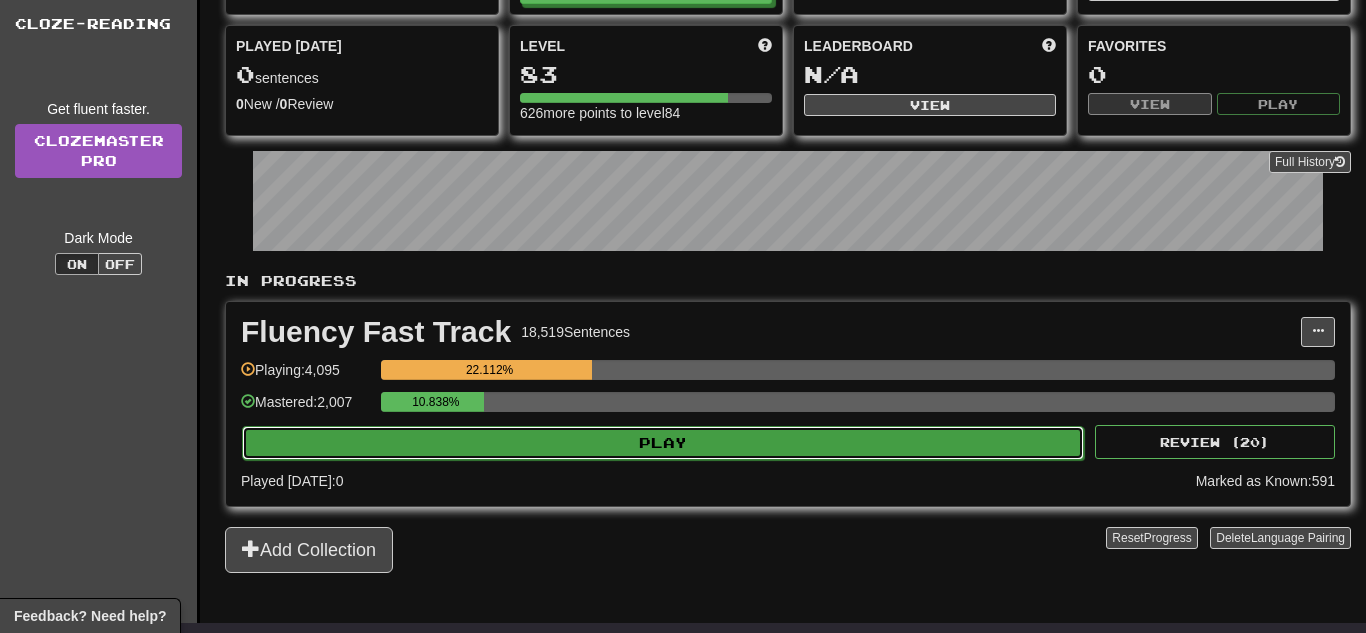 click on "Play" at bounding box center (663, 443) 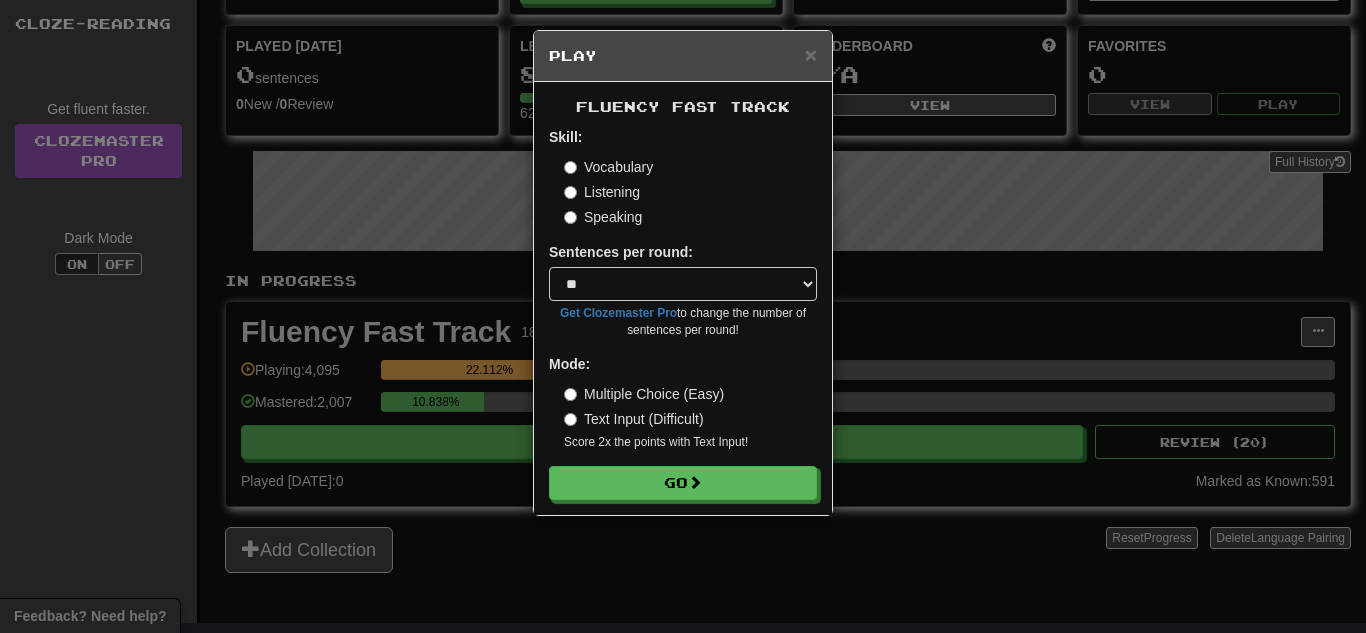 click on "Fluency Fast Track Skill: Vocabulary Listening Speaking Sentences per round: * ** ** ** ** ** *** ******** Get Clozemaster Pro  to change the number of sentences per round! Mode: Multiple Choice (Easy) Text Input (Difficult) Score 2x the points with Text Input ! Go" at bounding box center (683, 298) 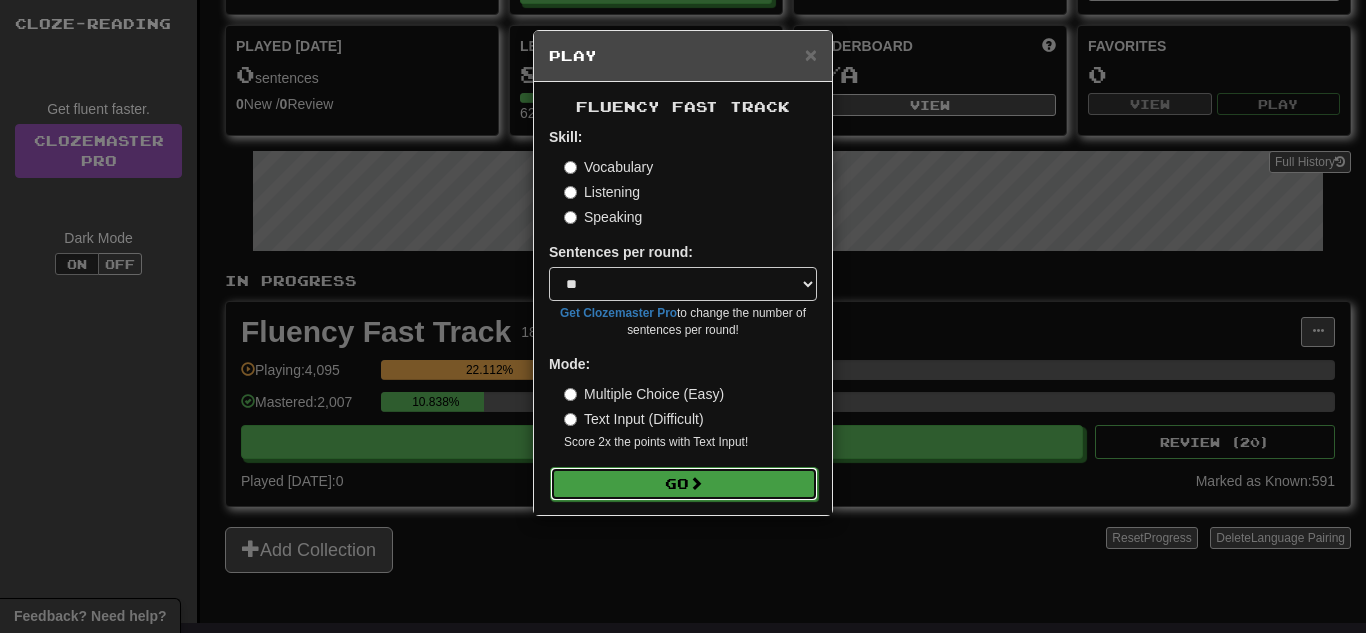 click on "Go" at bounding box center [684, 484] 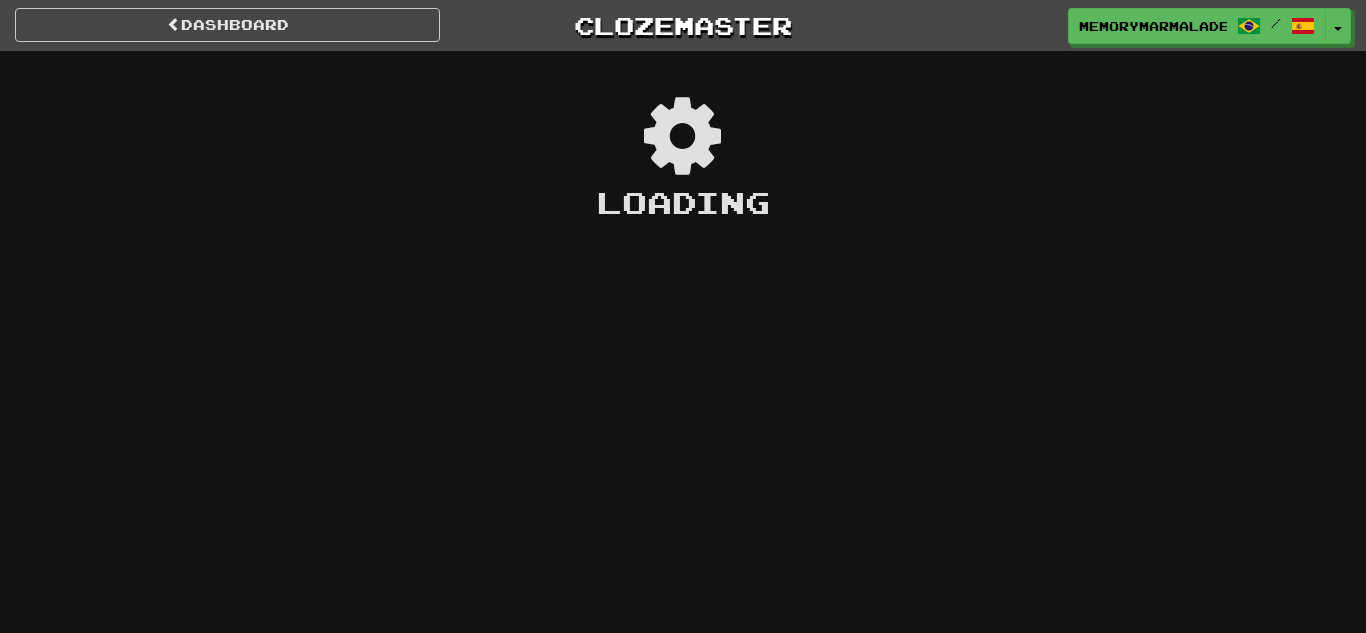scroll, scrollTop: 0, scrollLeft: 0, axis: both 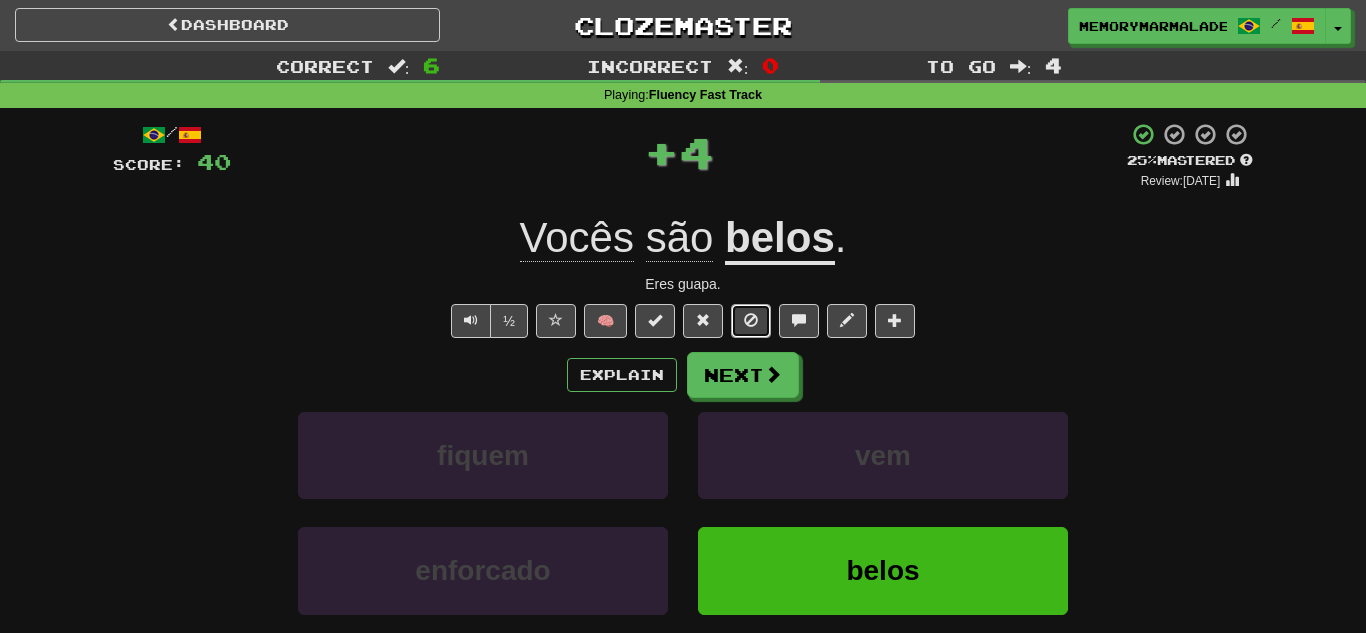 click at bounding box center [751, 320] 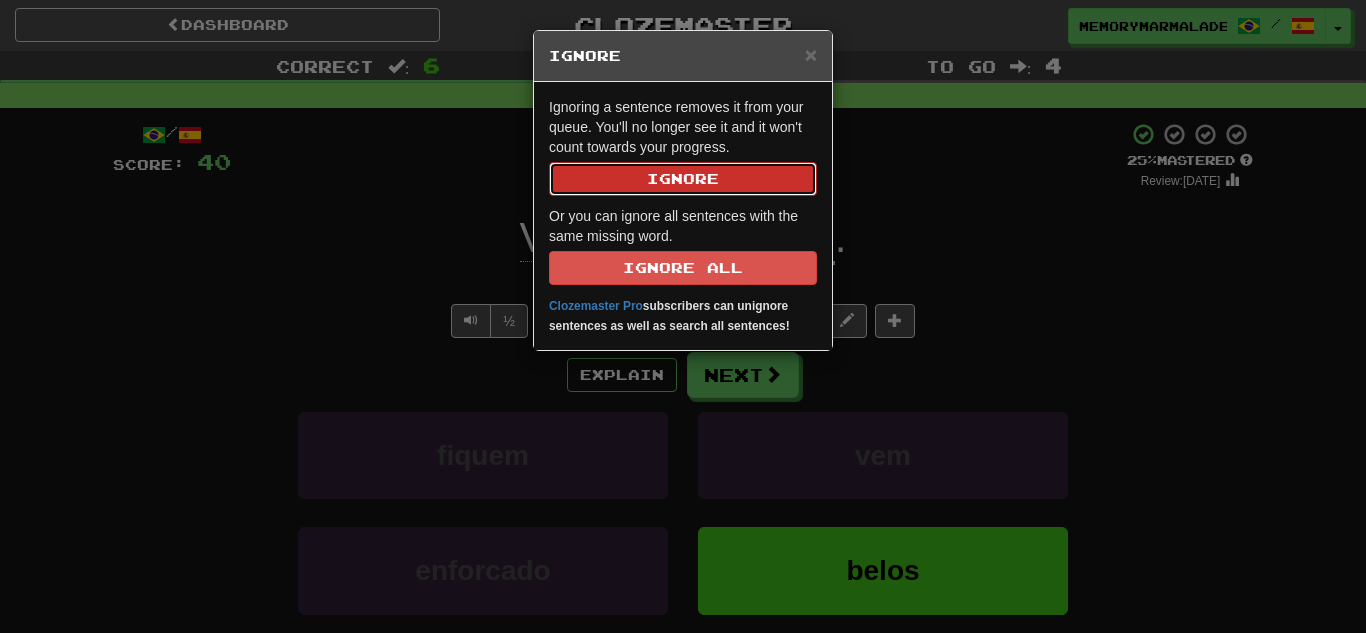 click on "Ignore" at bounding box center [683, 179] 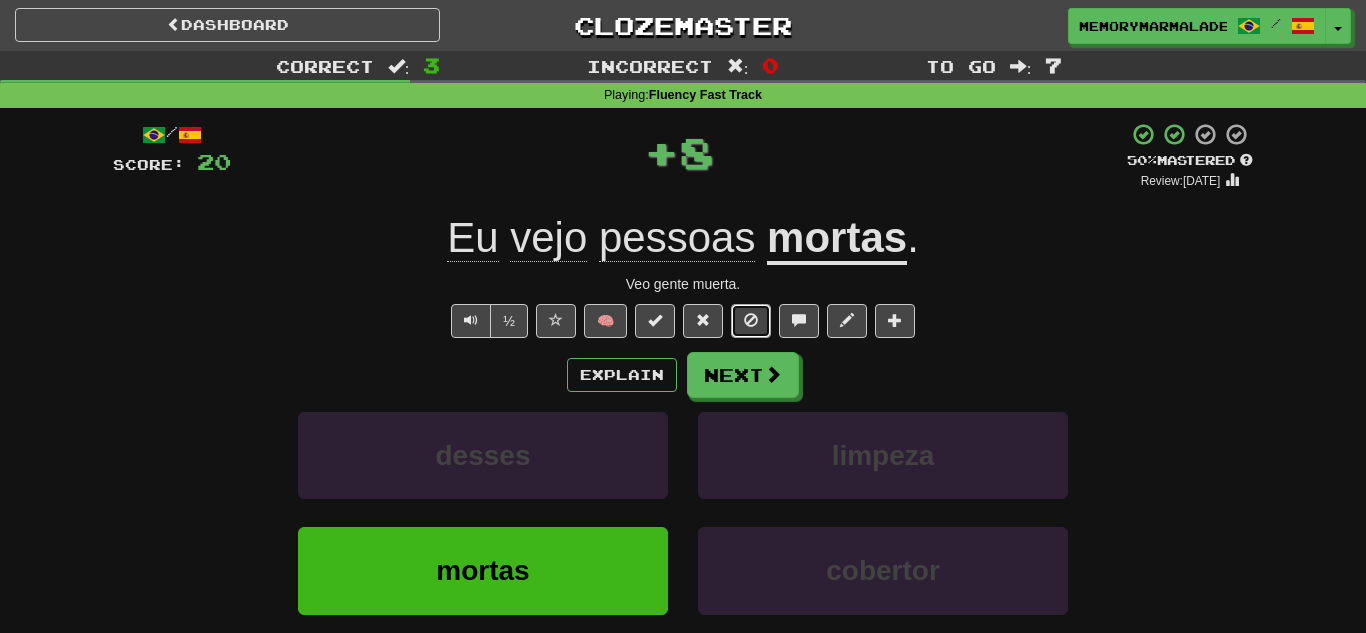 click at bounding box center [751, 320] 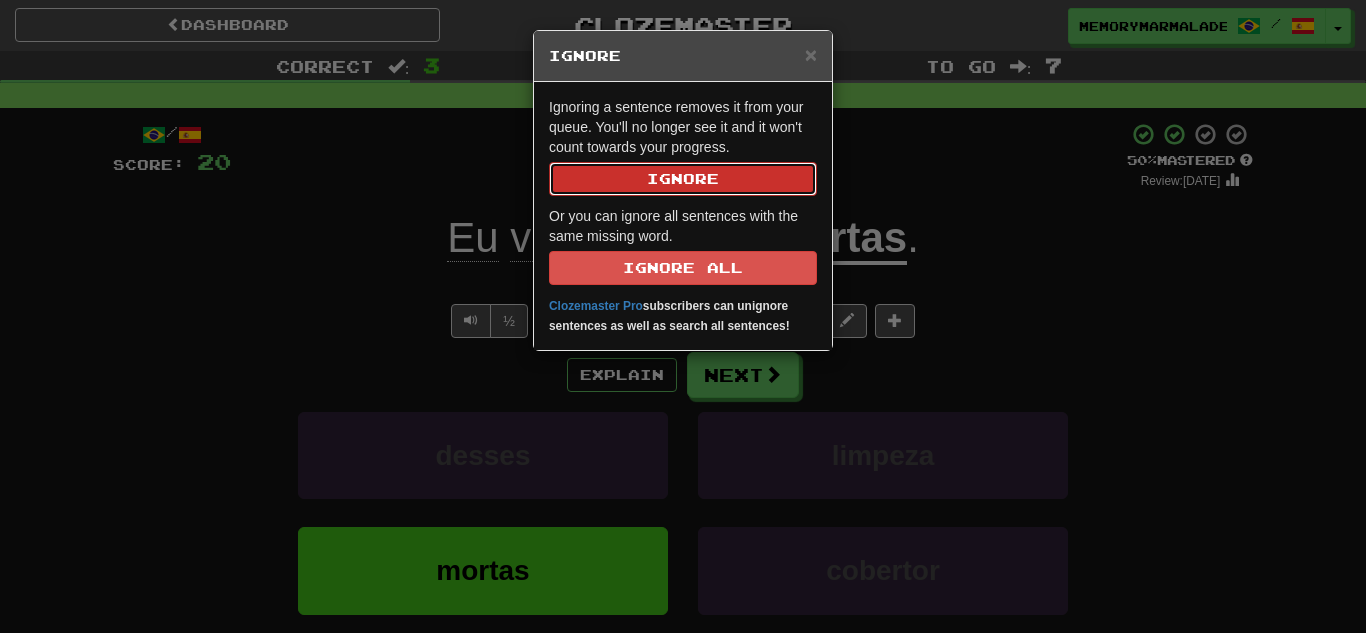 click on "Ignore" at bounding box center (683, 179) 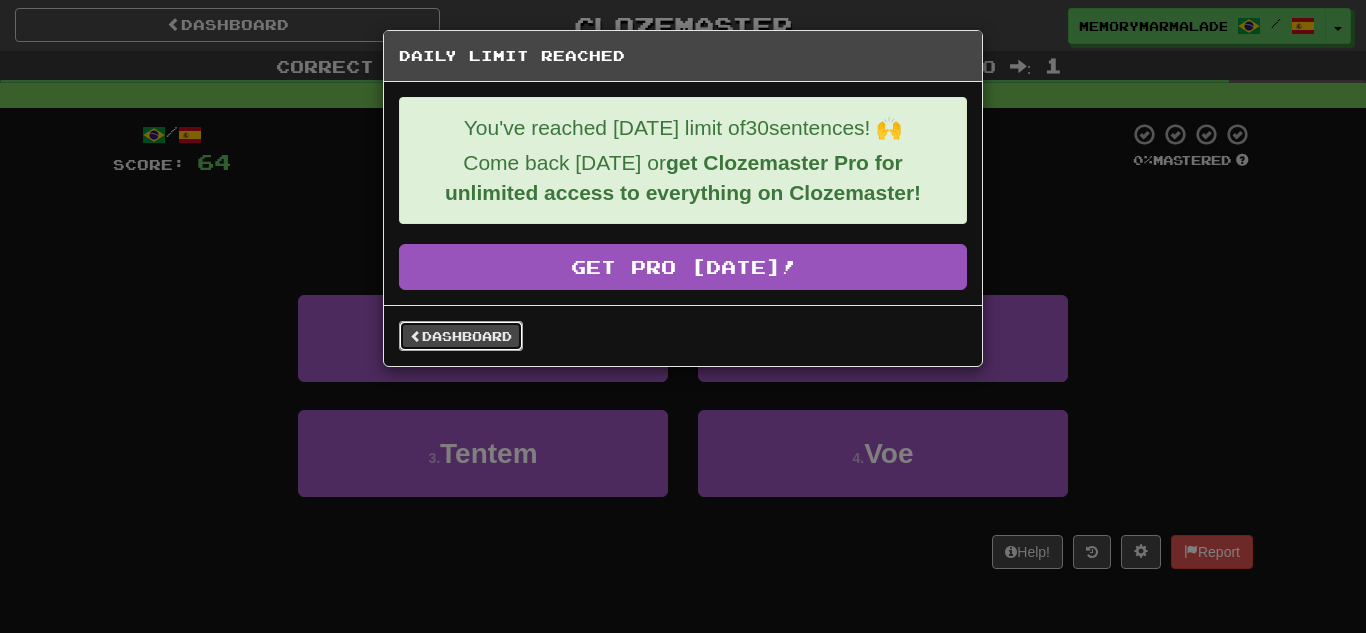 click on "Dashboard" at bounding box center [461, 336] 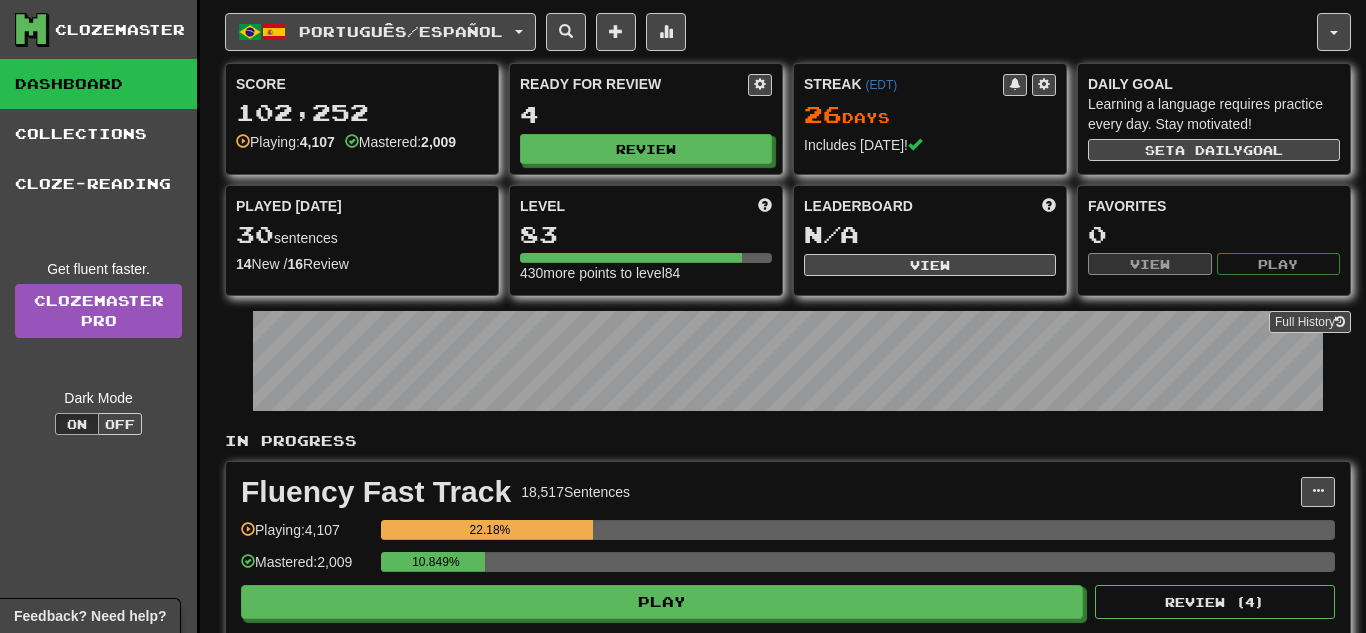 scroll, scrollTop: 0, scrollLeft: 0, axis: both 